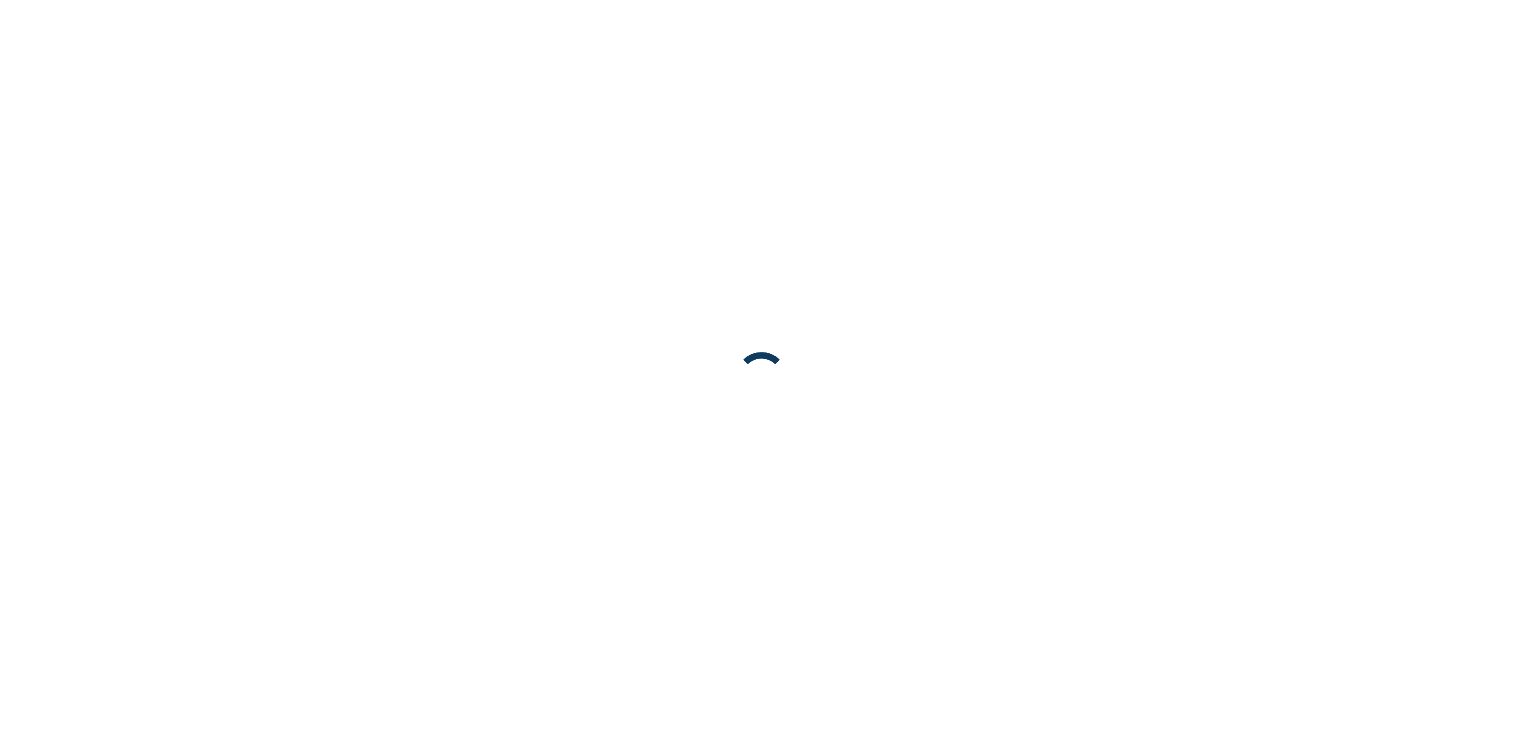 scroll, scrollTop: 0, scrollLeft: 0, axis: both 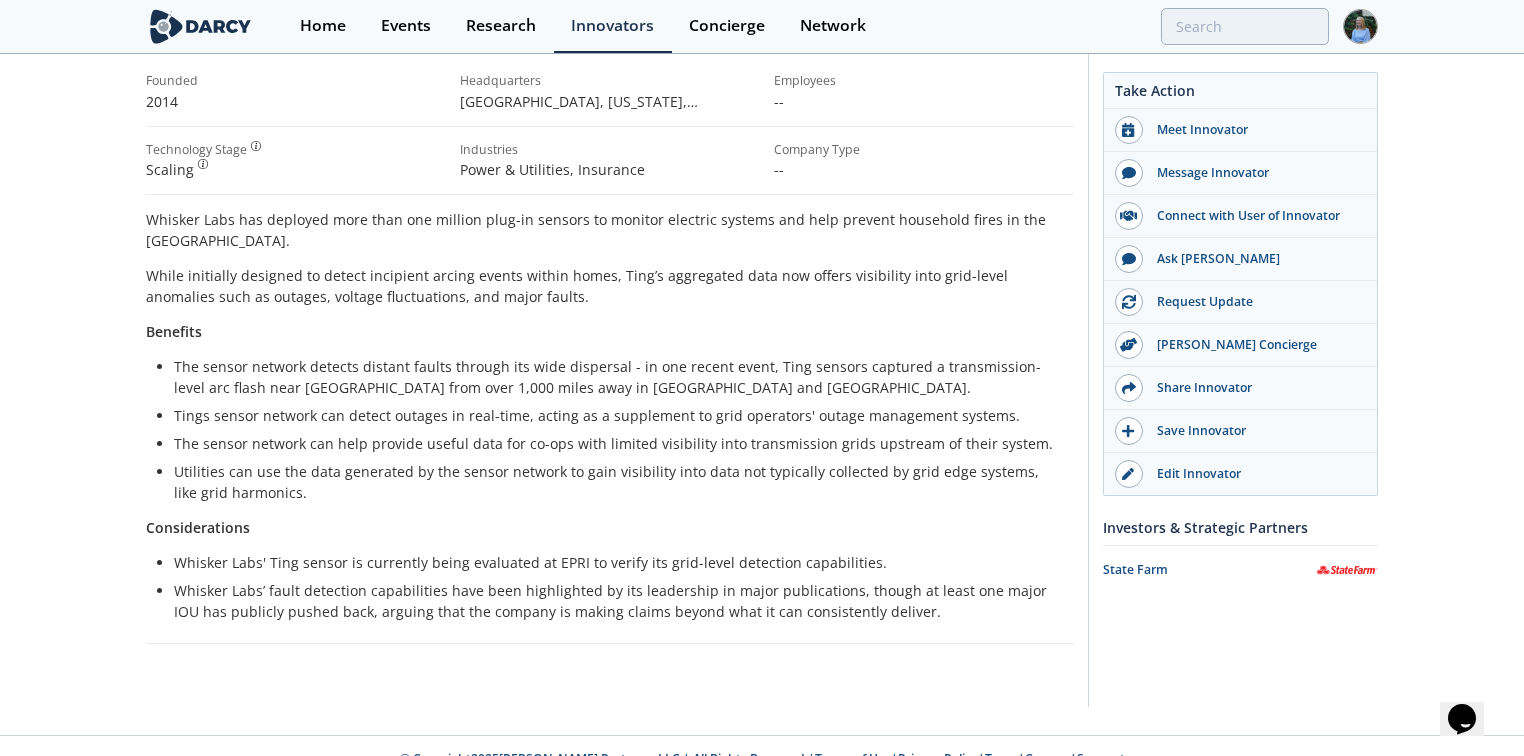 click on "Whisker Labs' Ting sensor is currently being evaluated at EPRI to verify its grid-level detection capabilities." at bounding box center (617, 562) 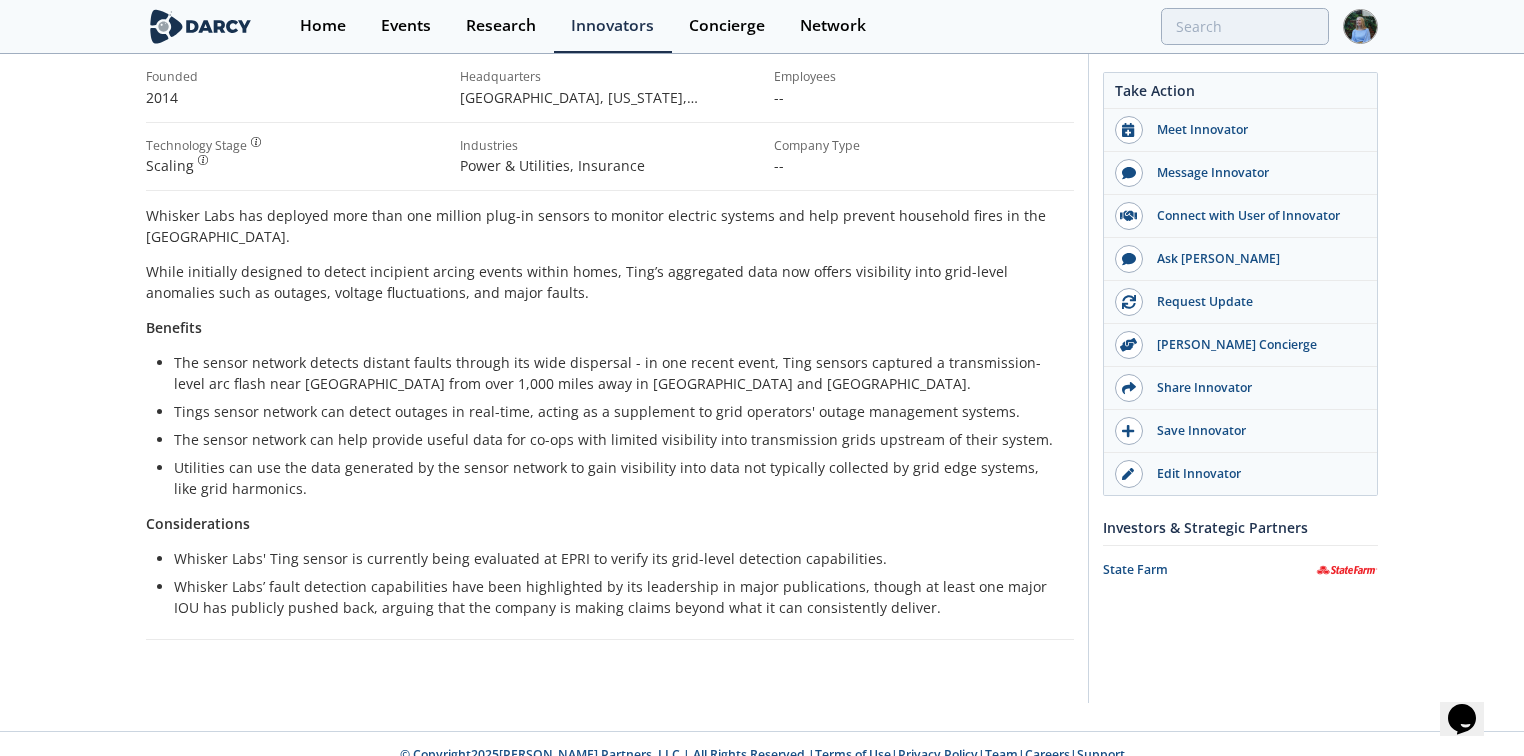scroll, scrollTop: 0, scrollLeft: 0, axis: both 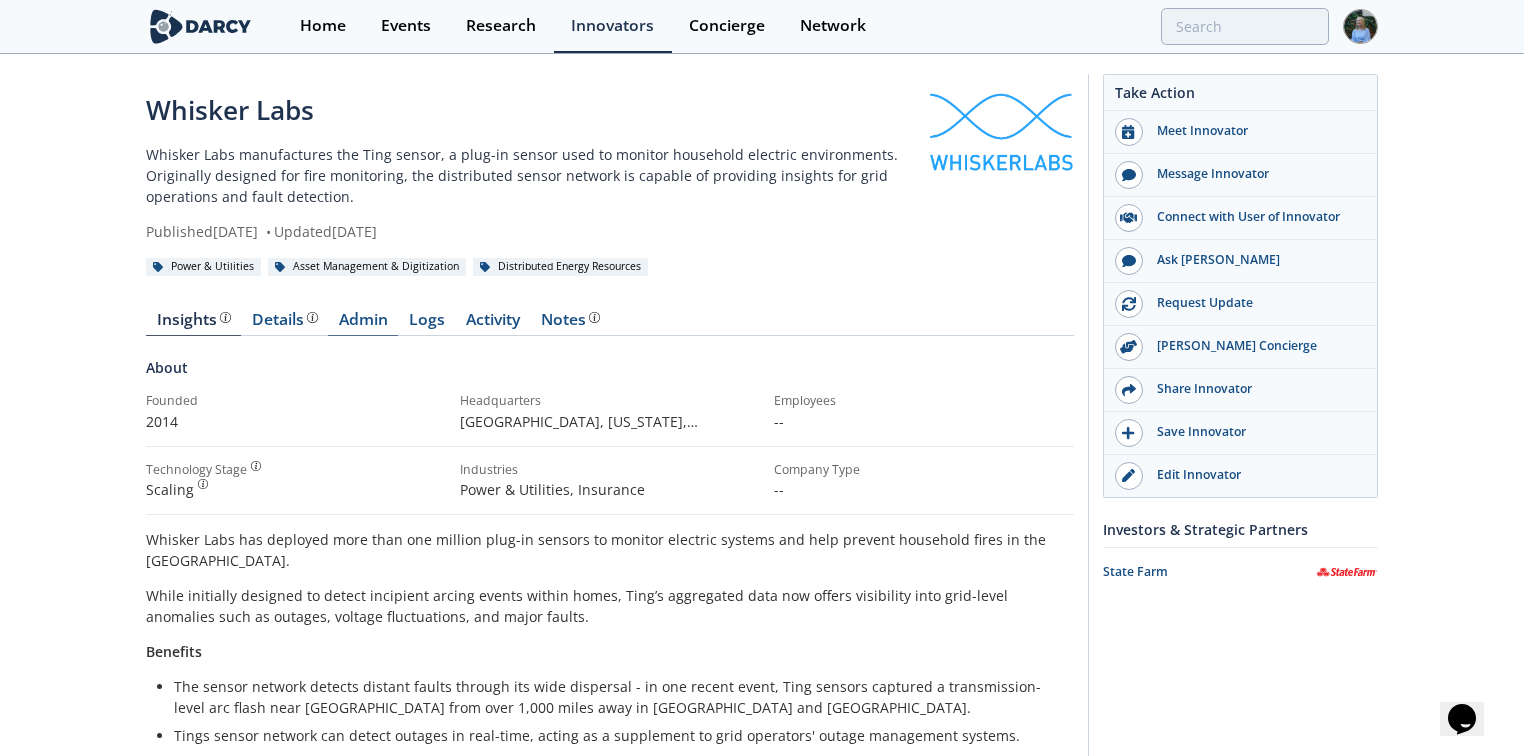 click on "Admin" at bounding box center [363, 324] 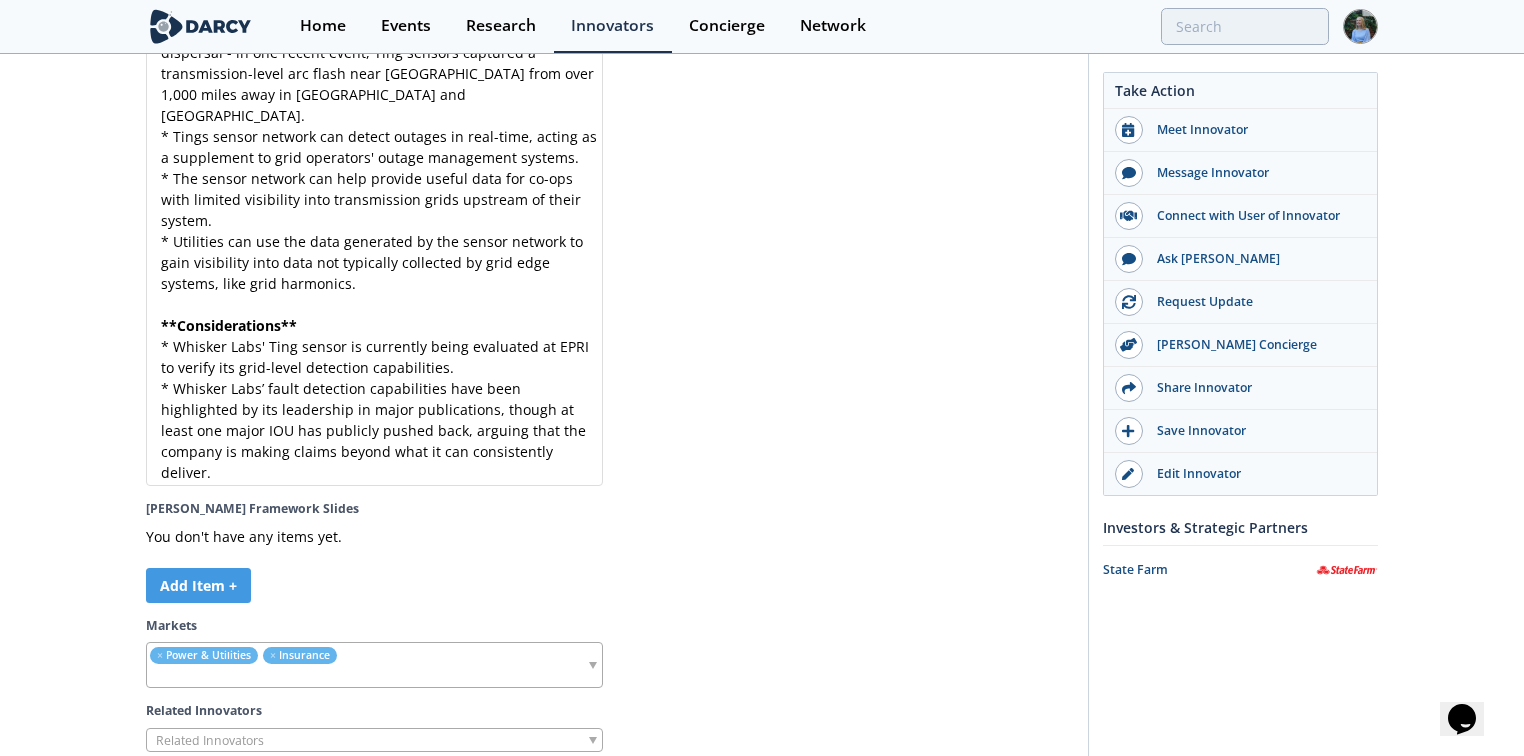scroll, scrollTop: 5944, scrollLeft: 0, axis: vertical 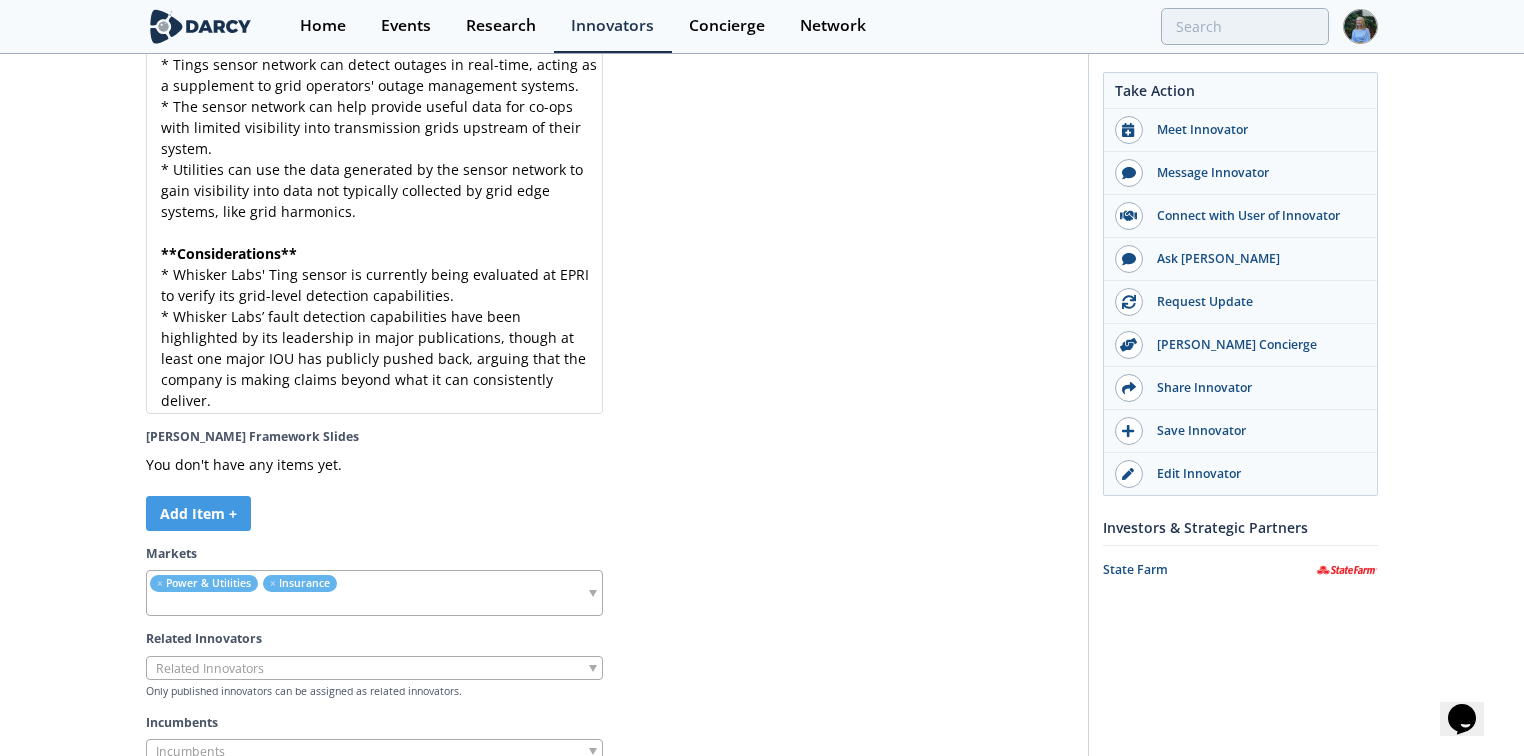 click on "* Whisker Labs’ fault detection capabilities have been highlighted by its leadership in major publications, though at least one major IOU has publicly pushed back, arguing that the company is making claims beyond what it can consistently deliver." at bounding box center (375, 358) 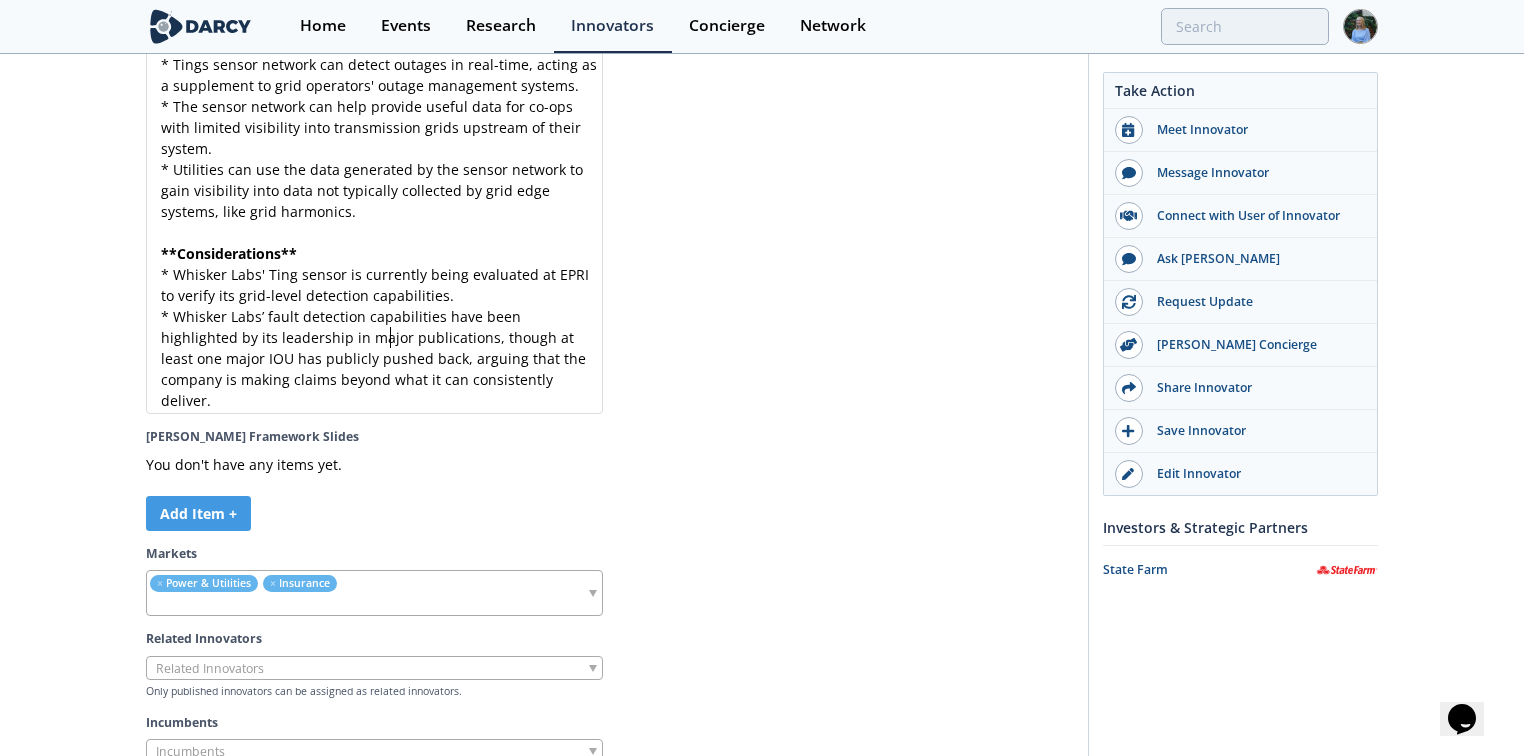 type on "arguing" 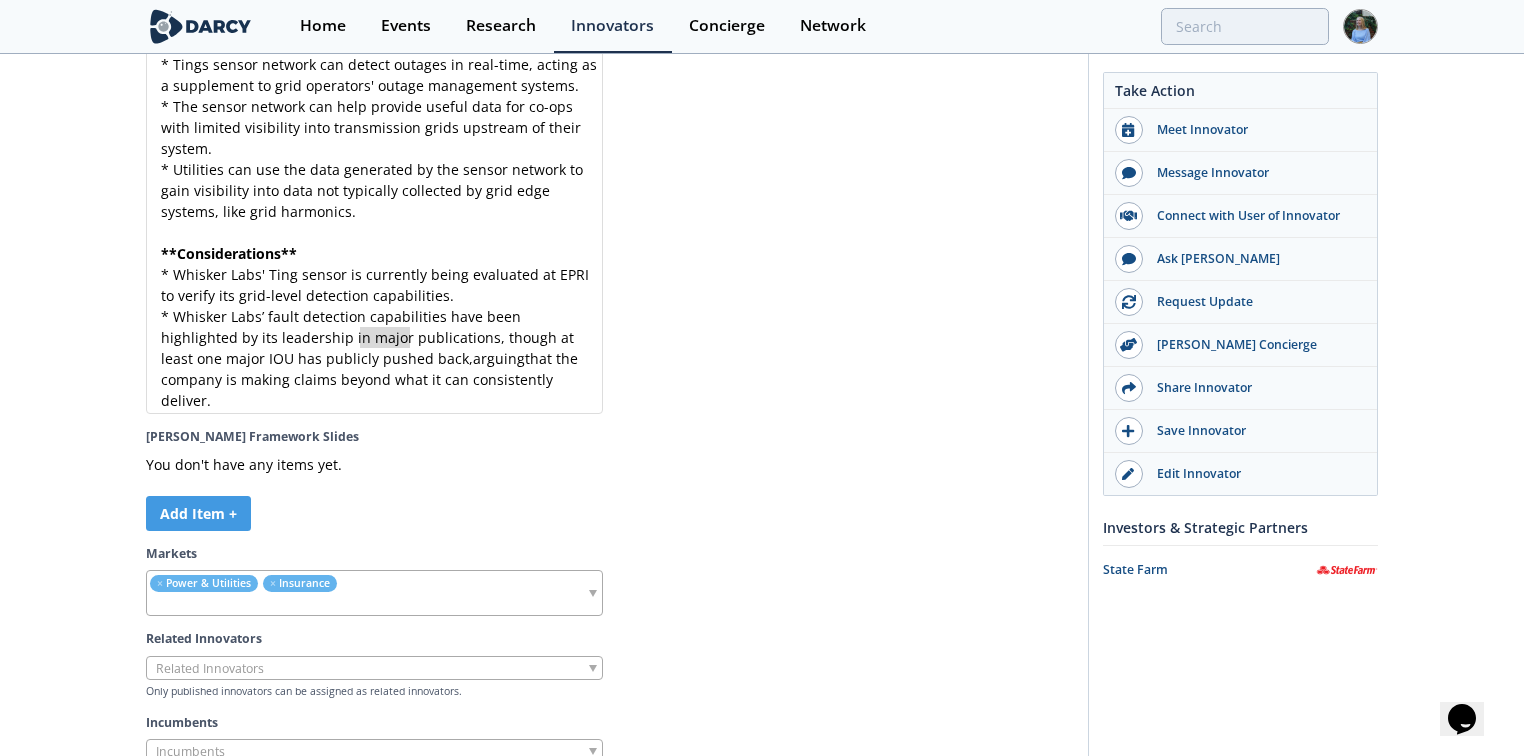 type 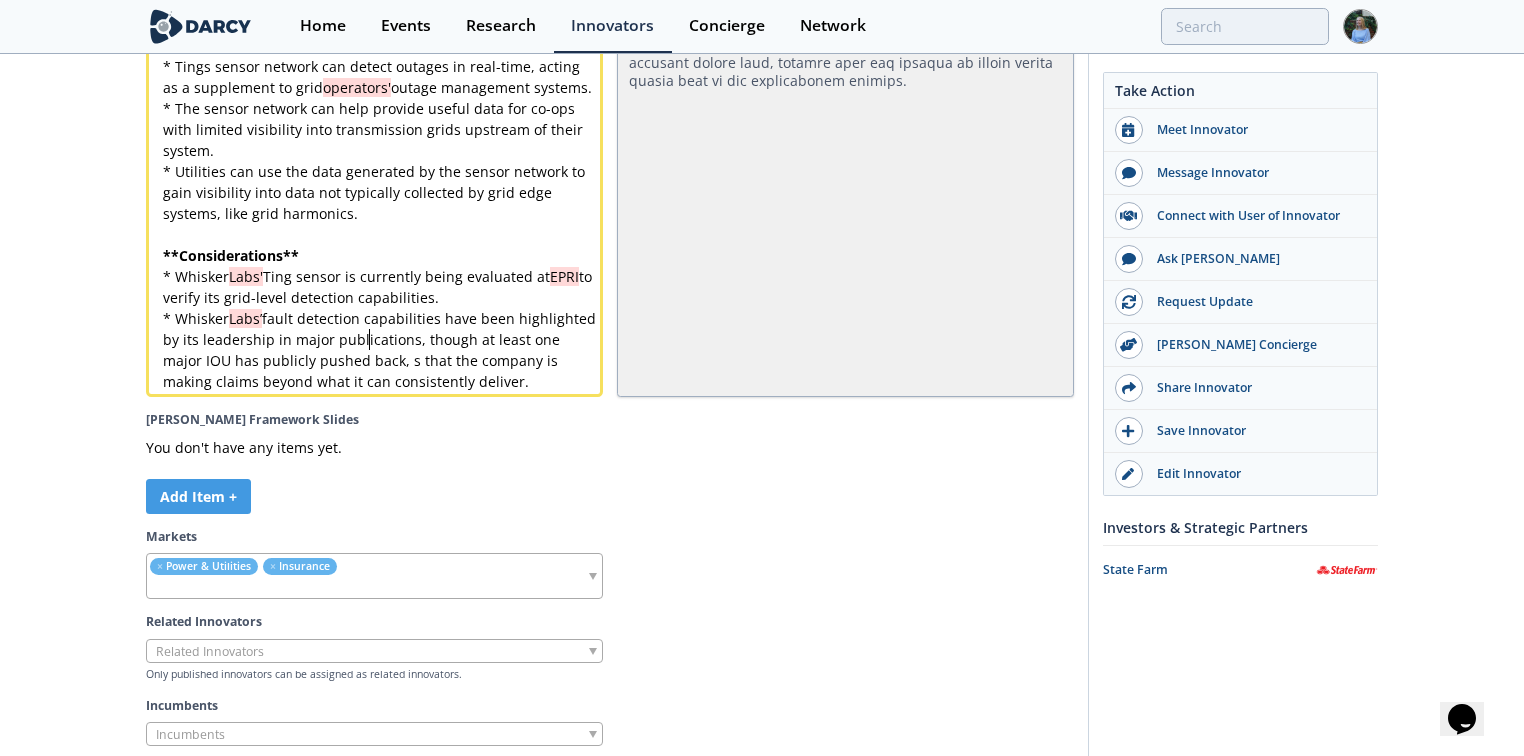 type 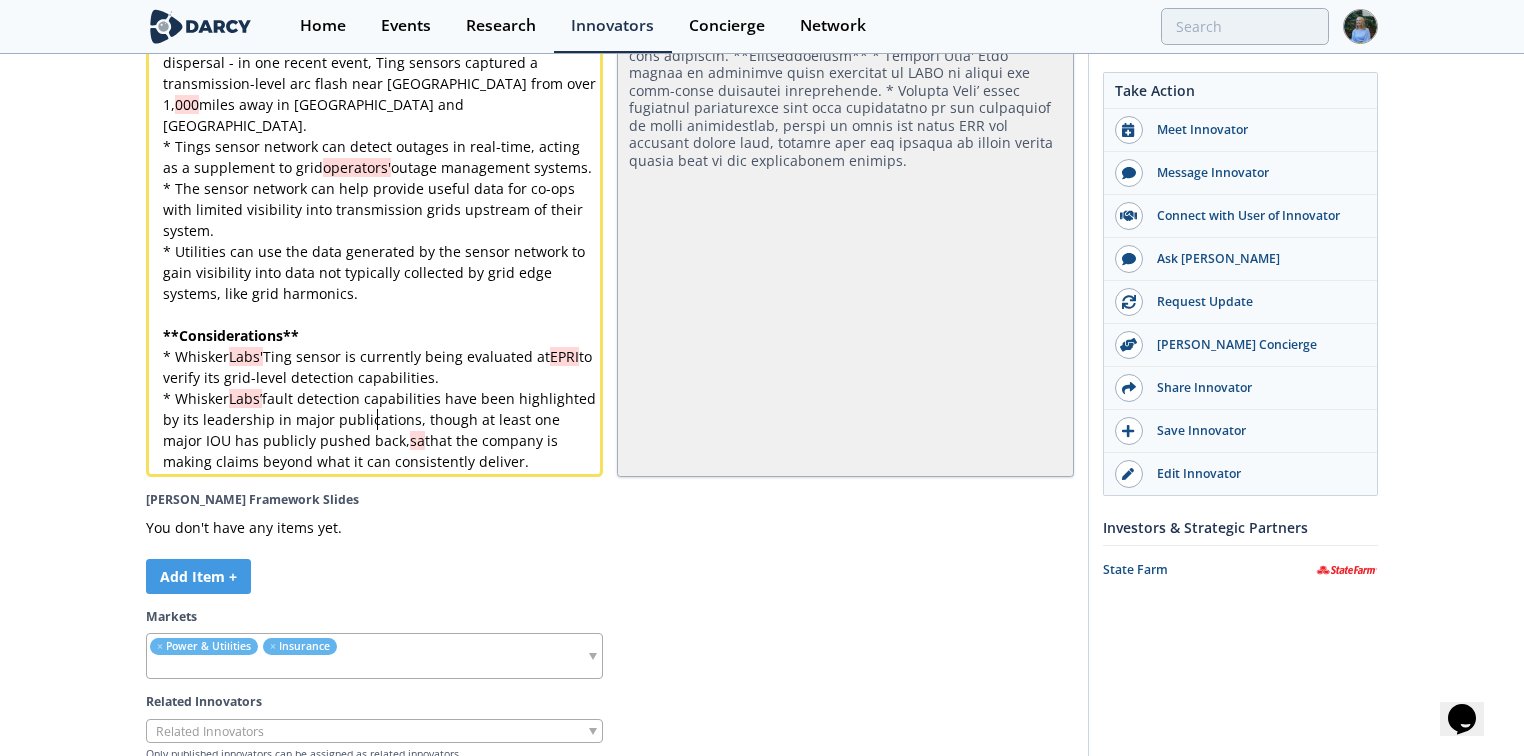 type 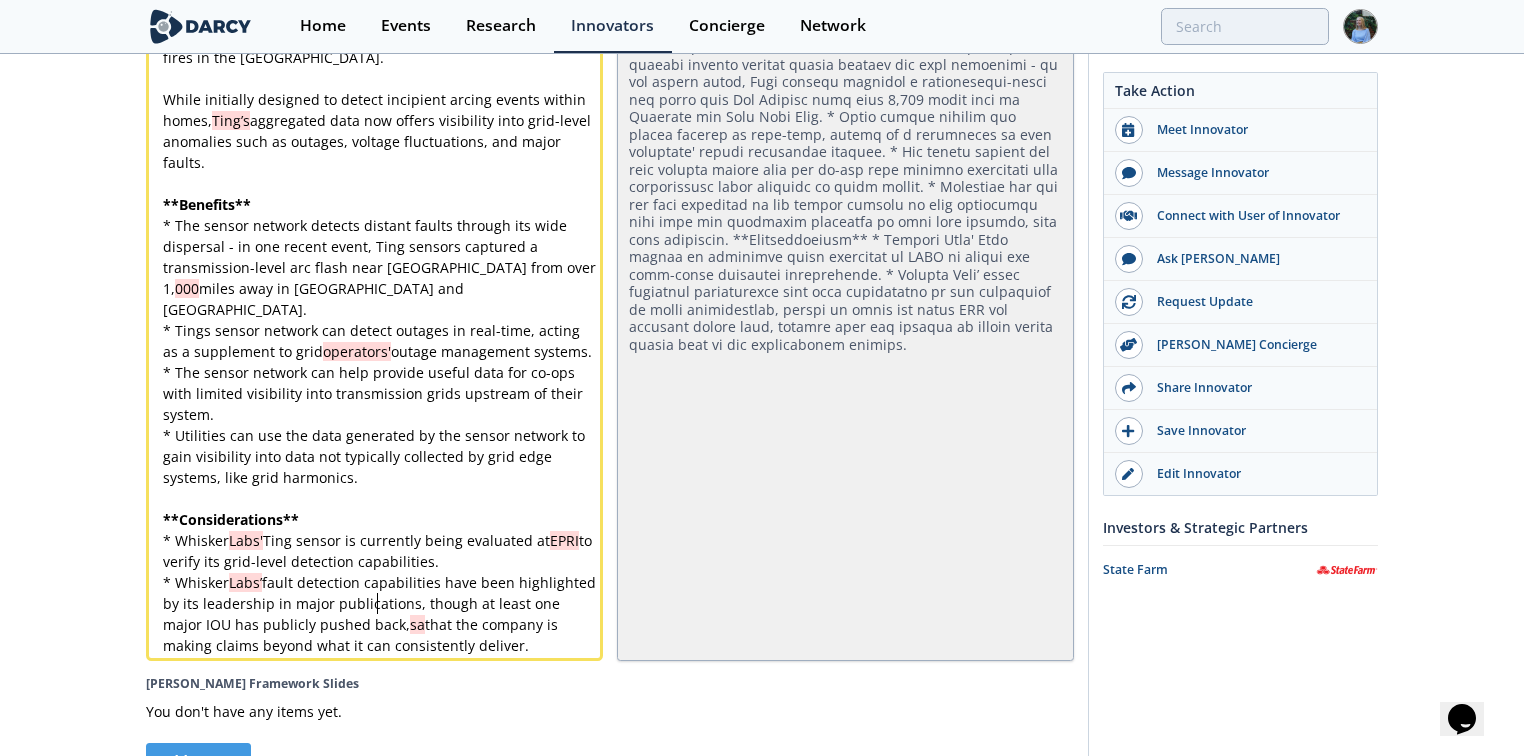 scroll, scrollTop: 0, scrollLeft: 0, axis: both 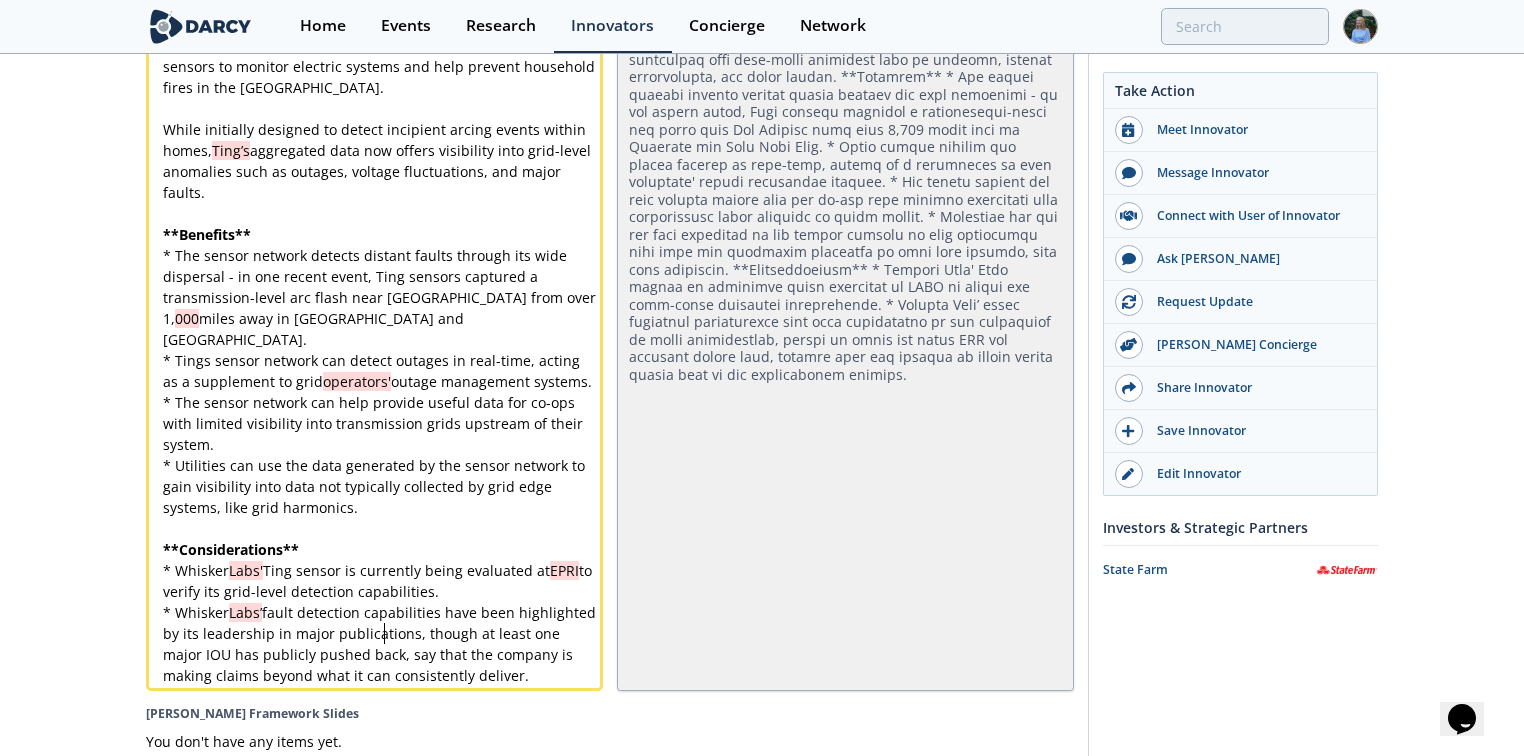 type 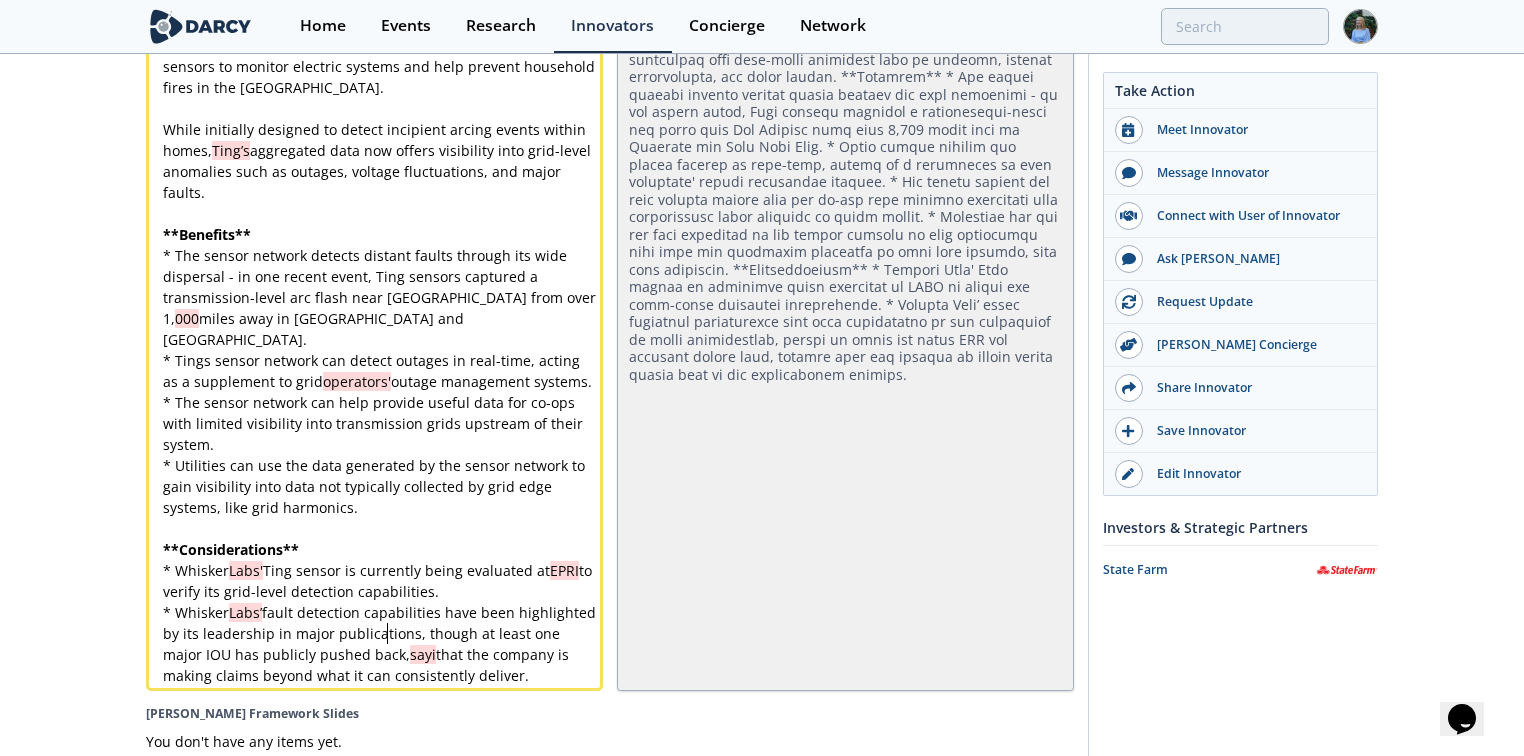 type 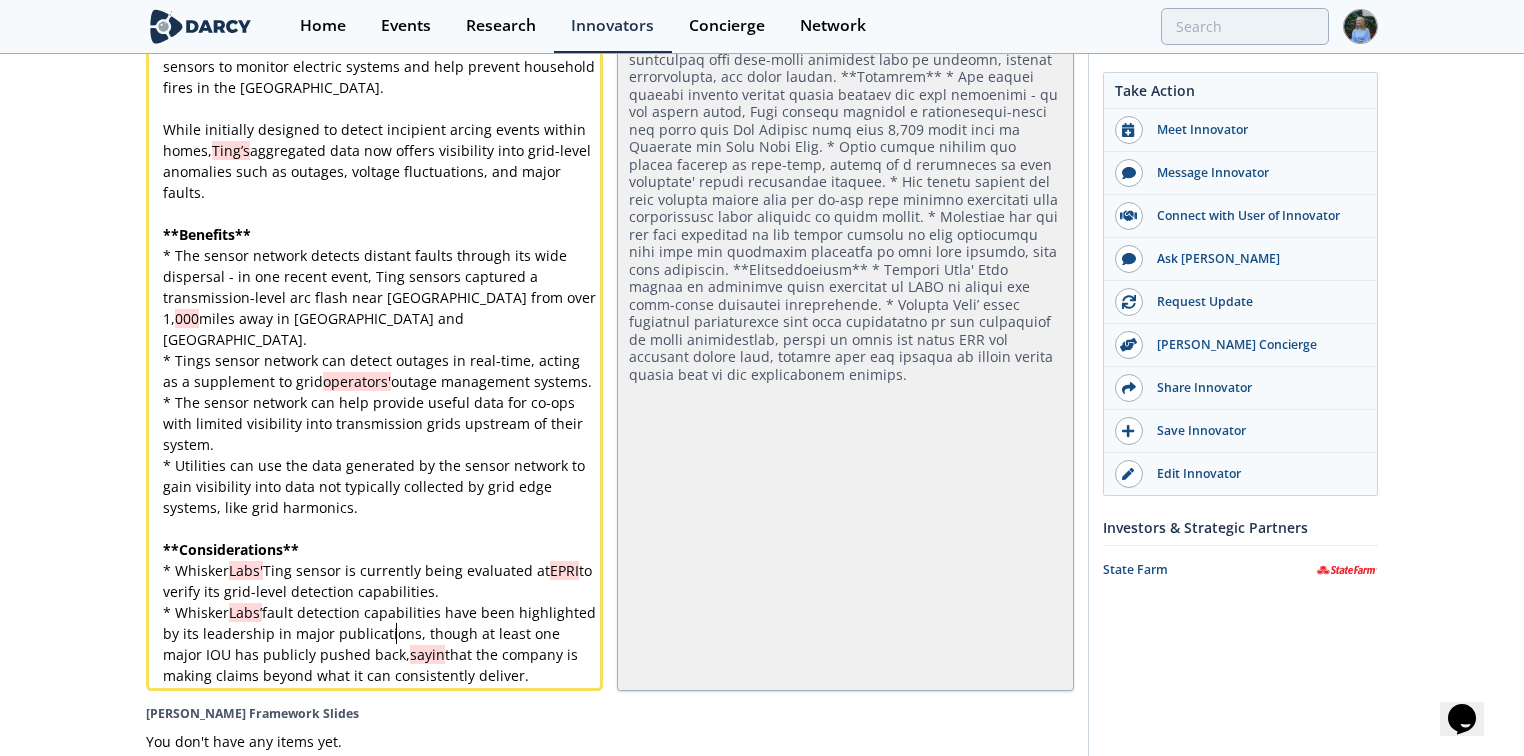 type 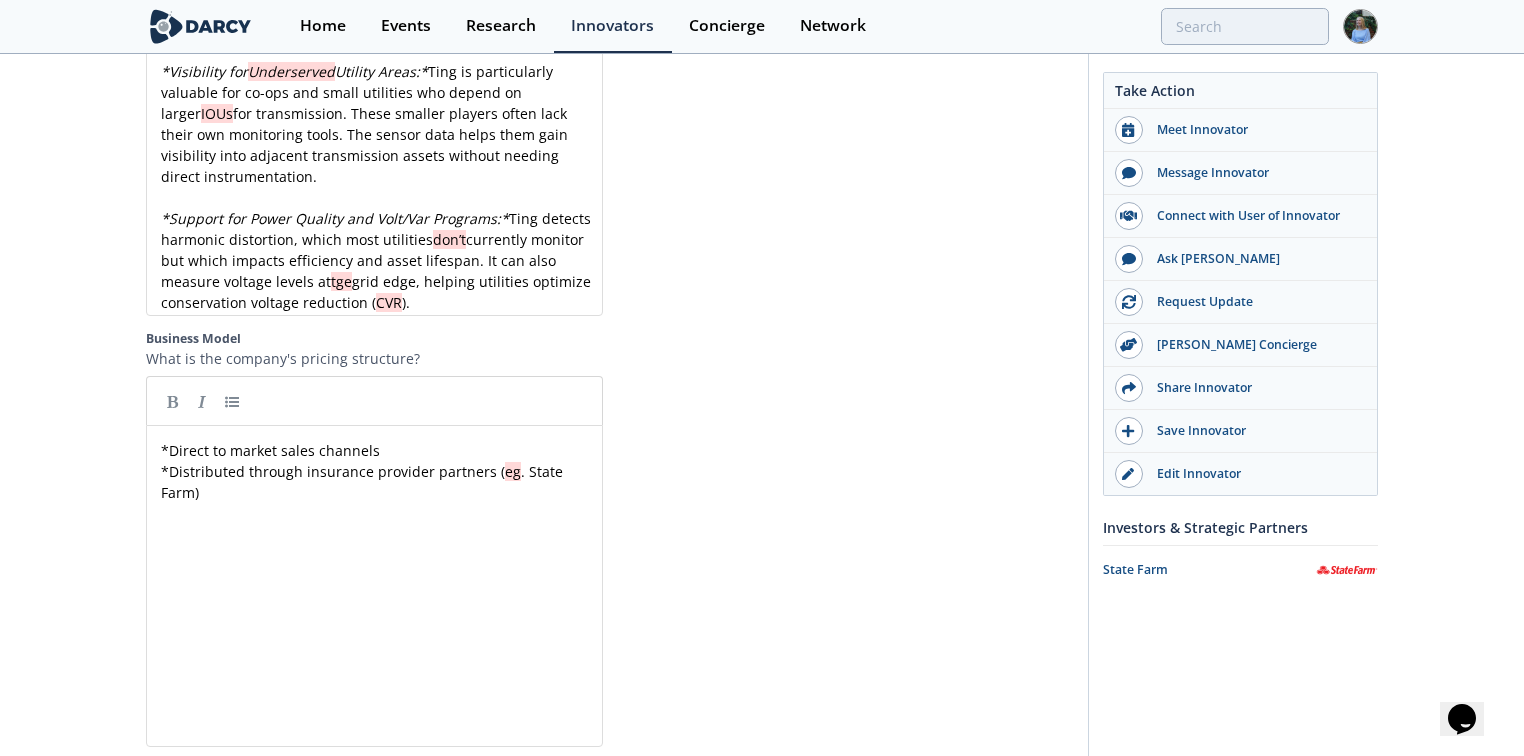 scroll, scrollTop: 3250, scrollLeft: 0, axis: vertical 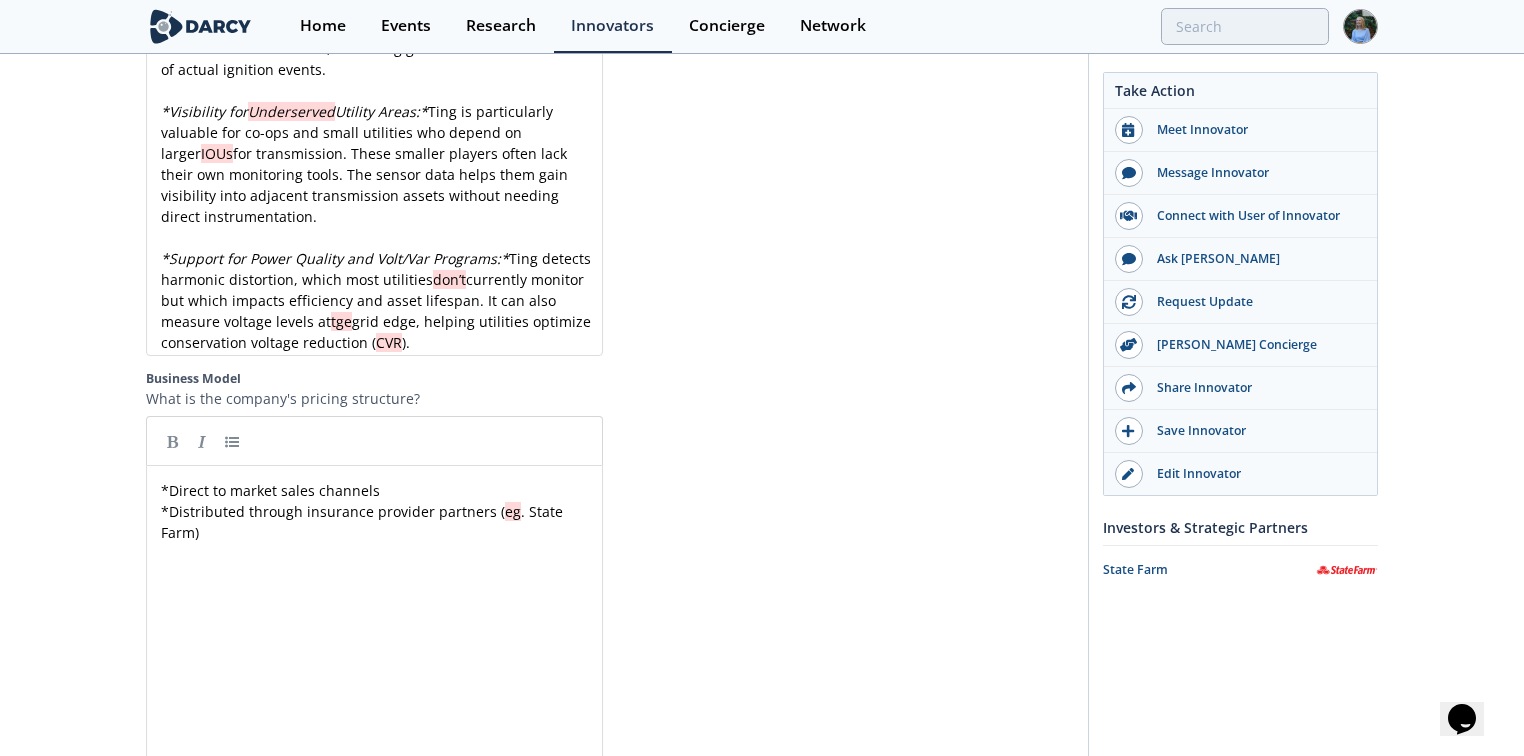 type 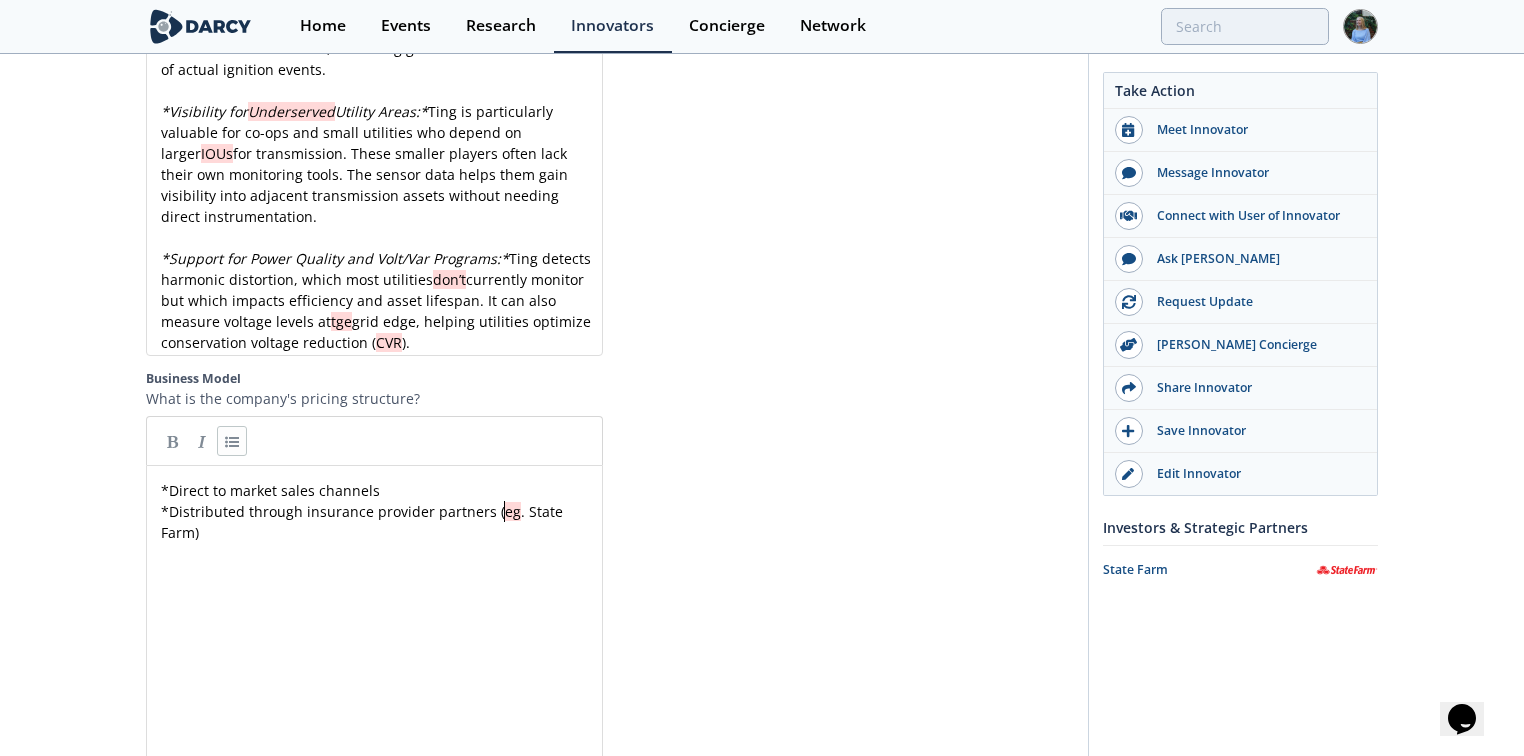 scroll, scrollTop: 0, scrollLeft: 0, axis: both 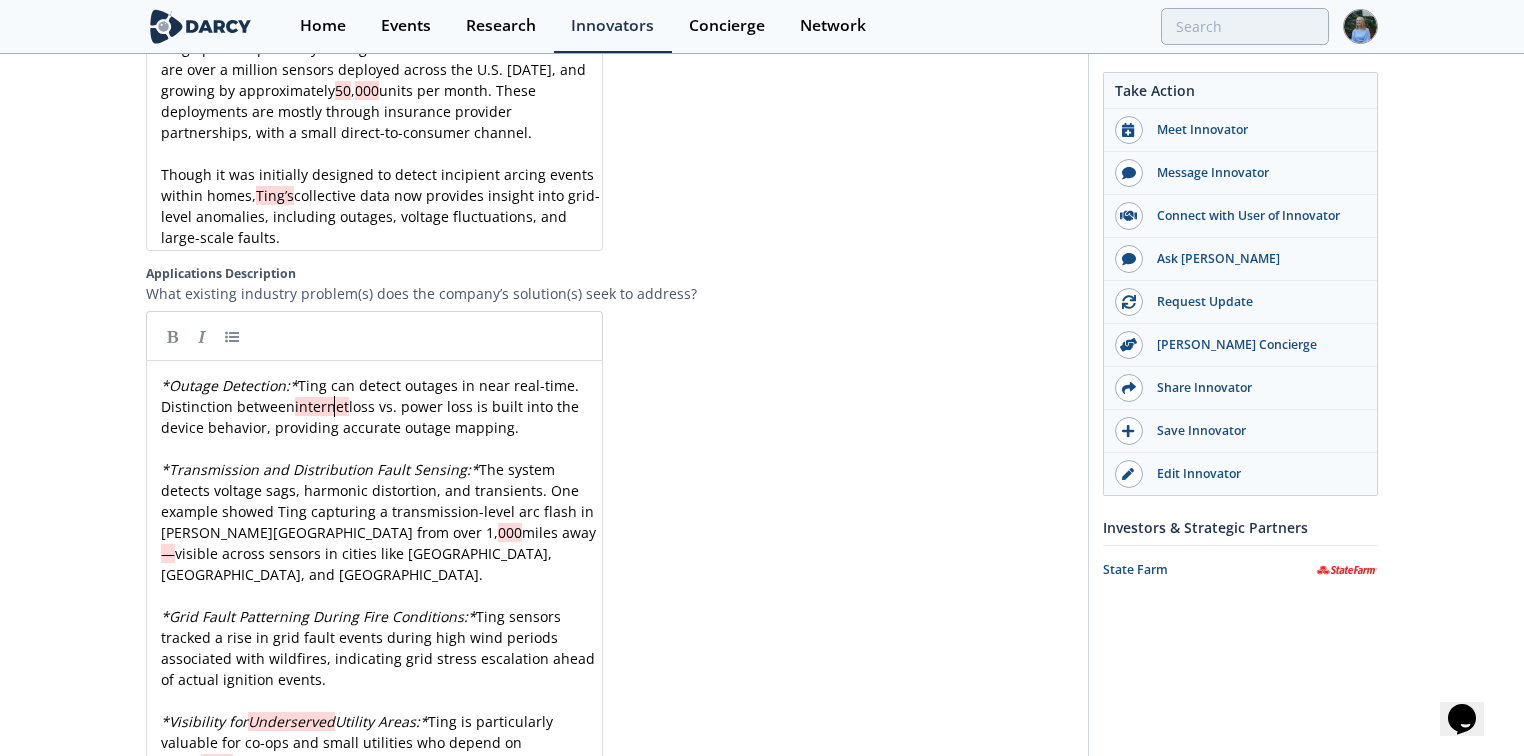 click on "internet" at bounding box center (322, 406) 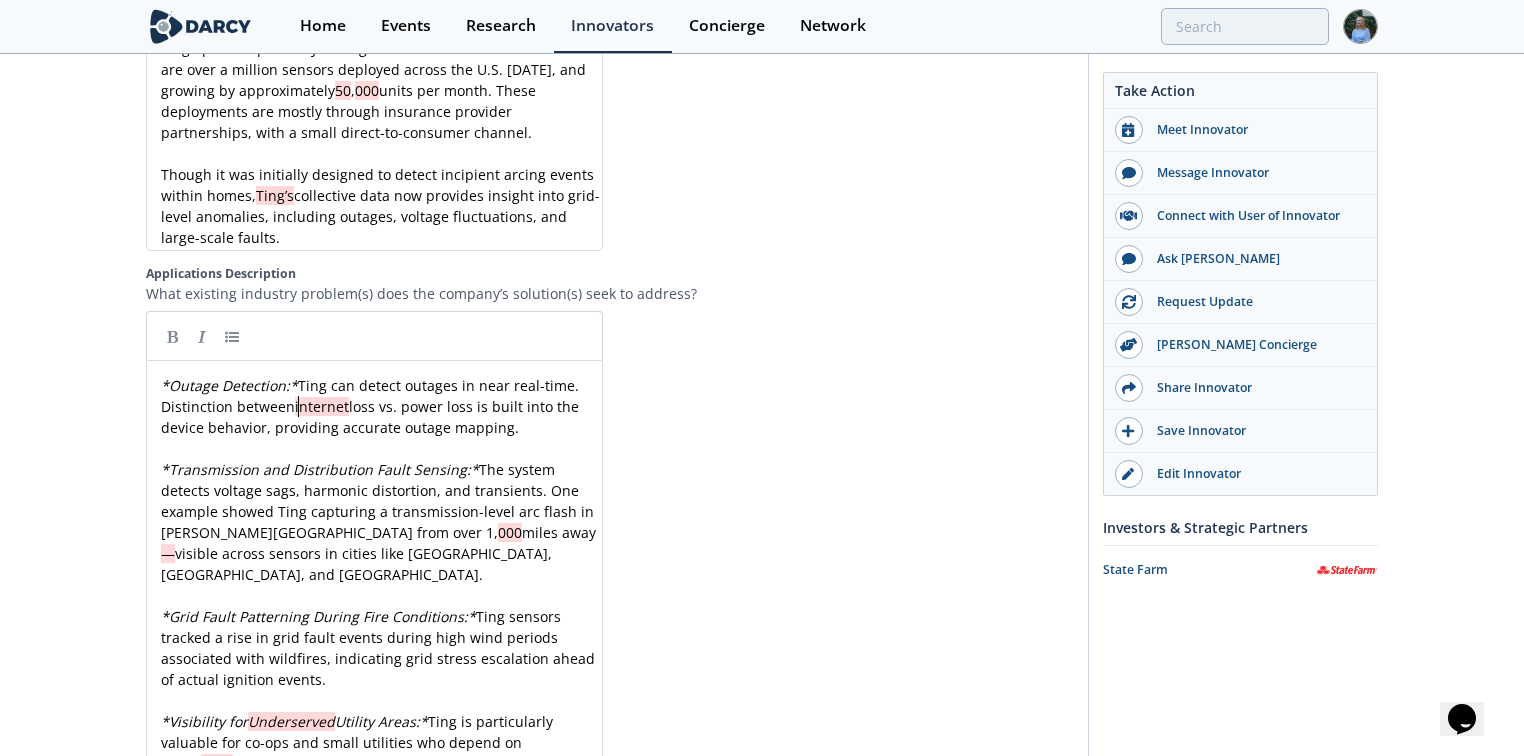 click on "xxxxxxxxxx   * Outage Detection: *  Ting can detect outages in near real-time. Distinction between  internet  loss vs. power loss is built into the device behavior, providing accurate outage mapping. ​ * Transmission and Distribution Fault Sensing: *  The system detects voltage sags, harmonic distortion, and transients. One example showed Ting capturing a transmission-level arc flash in [PERSON_NAME][GEOGRAPHIC_DATA] from over 1, 000  miles away  —  visible across sensors in cities like [GEOGRAPHIC_DATA], [GEOGRAPHIC_DATA], and [GEOGRAPHIC_DATA]. ​ * Grid Fault Patterning During Fire Conditions: *  Ting sensors tracked a rise in grid fault events during high wind periods associated with wildfires, indicating grid stress escalation ahead of actual ignition events. ​ * Visibility for  Underserved  Utility Areas: *  Ting is particularly valuable for co-ops and small utilities who depend on larger  IOUs ​ * Support for Power Quality and Volt/Var Programs: *  Ting detects harmonic distortion, which most utilities  don’t tge CVR )." at bounding box center [380, 669] 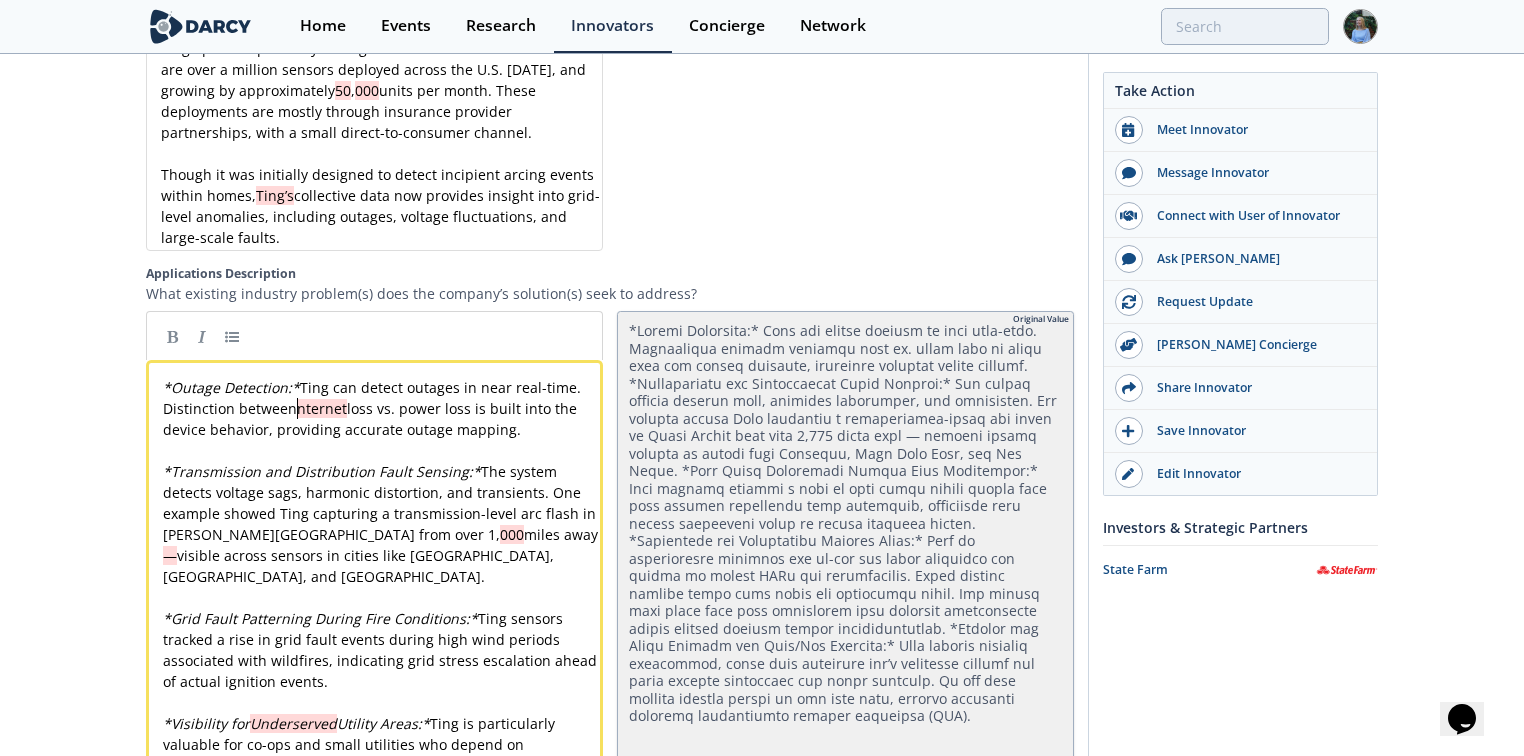 type 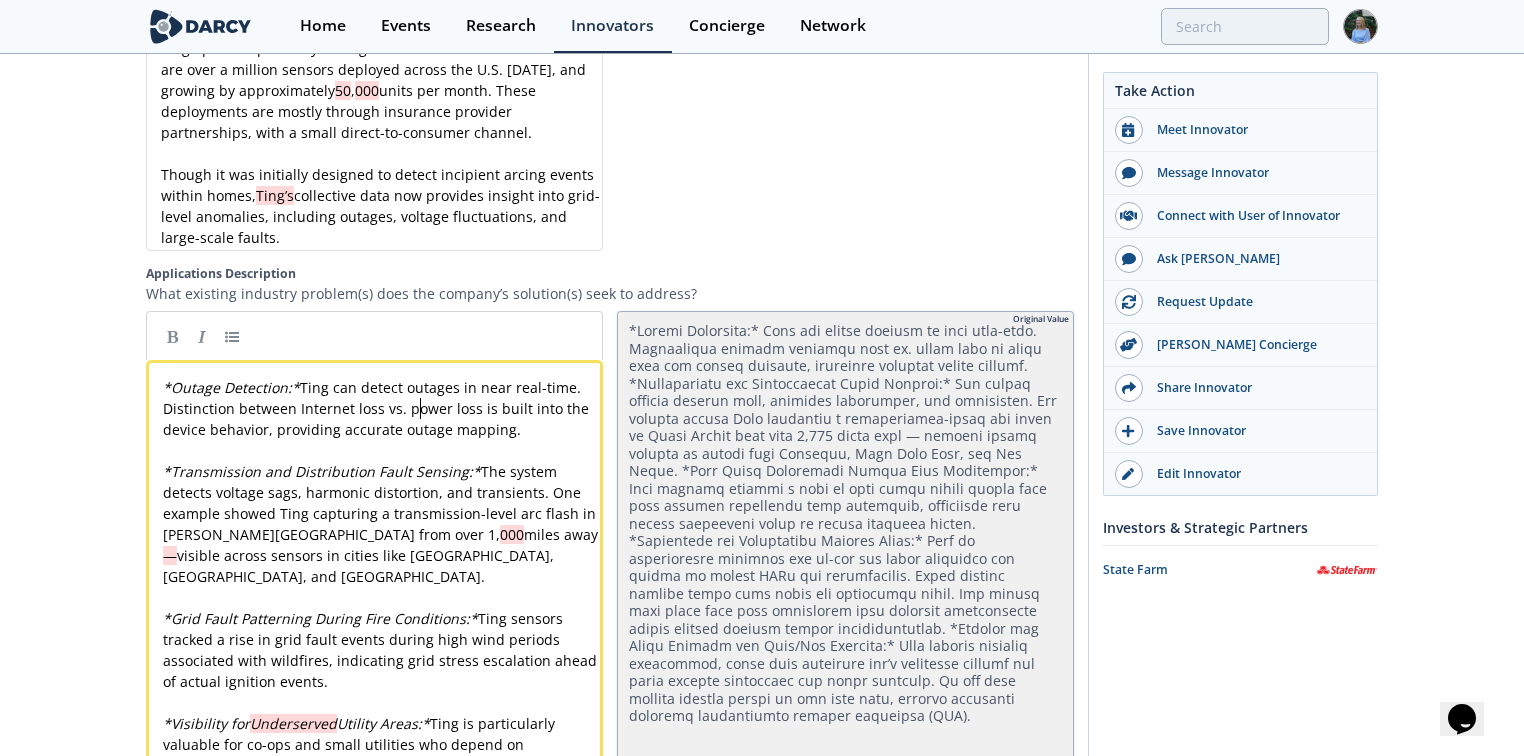 click on "* Outage Detection: *  Ting can detect outages in near real-time. Distinction between Internet loss vs. power loss is built into the device behavior, providing accurate outage mapping." at bounding box center [378, 408] 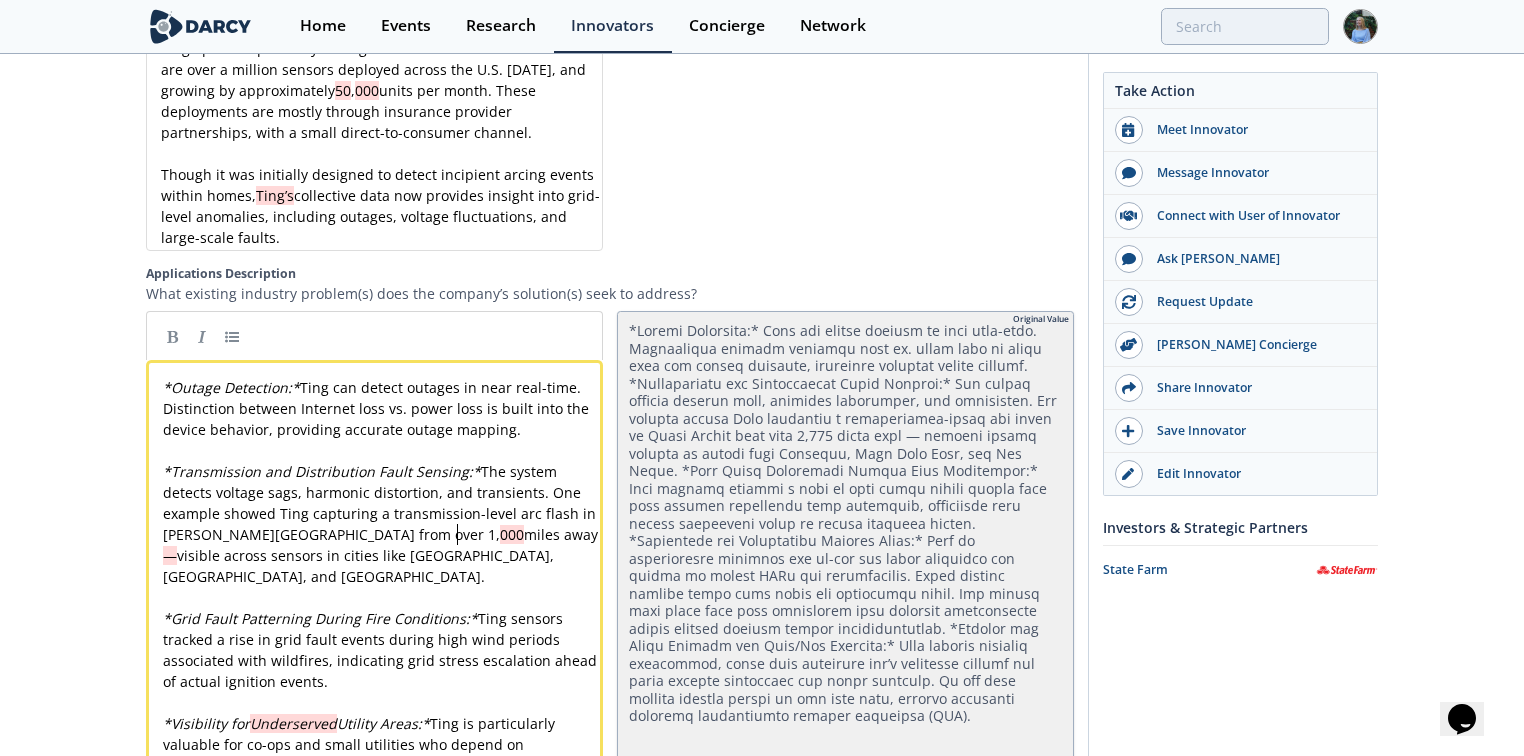 click on "xxxxxxxxxx   * Outage Detection: *  Ting can detect outages in near real-time. Distinction between Internet loss vs. power loss is built into the device behavior, providing accurate outage mapping. ​ * Transmission and Distribution Fault Sensing: *  The system detects voltage sags, harmonic distortion, and transients. One example showed Ting capturing a transmission-level arc flash in [PERSON_NAME][GEOGRAPHIC_DATA] from over 1, 000  miles away  —  visible across sensors in cities like [GEOGRAPHIC_DATA], [GEOGRAPHIC_DATA], and [GEOGRAPHIC_DATA]. ​ * Grid Fault Patterning During Fire Conditions: *  Ting sensors tracked a rise in grid fault events during high wind periods associated with wildfires, indicating grid stress escalation ahead of actual ignition events. ​ * Visibility for  Underserved  Utility Areas: *  Ting is particularly valuable for co-ops and small utilities who depend on larger  IOUs ​ * Support for Power Quality and Volt/Var Programs: *  Ting detects harmonic distortion, which most utilities  don’t tge CVR )." at bounding box center [380, 671] 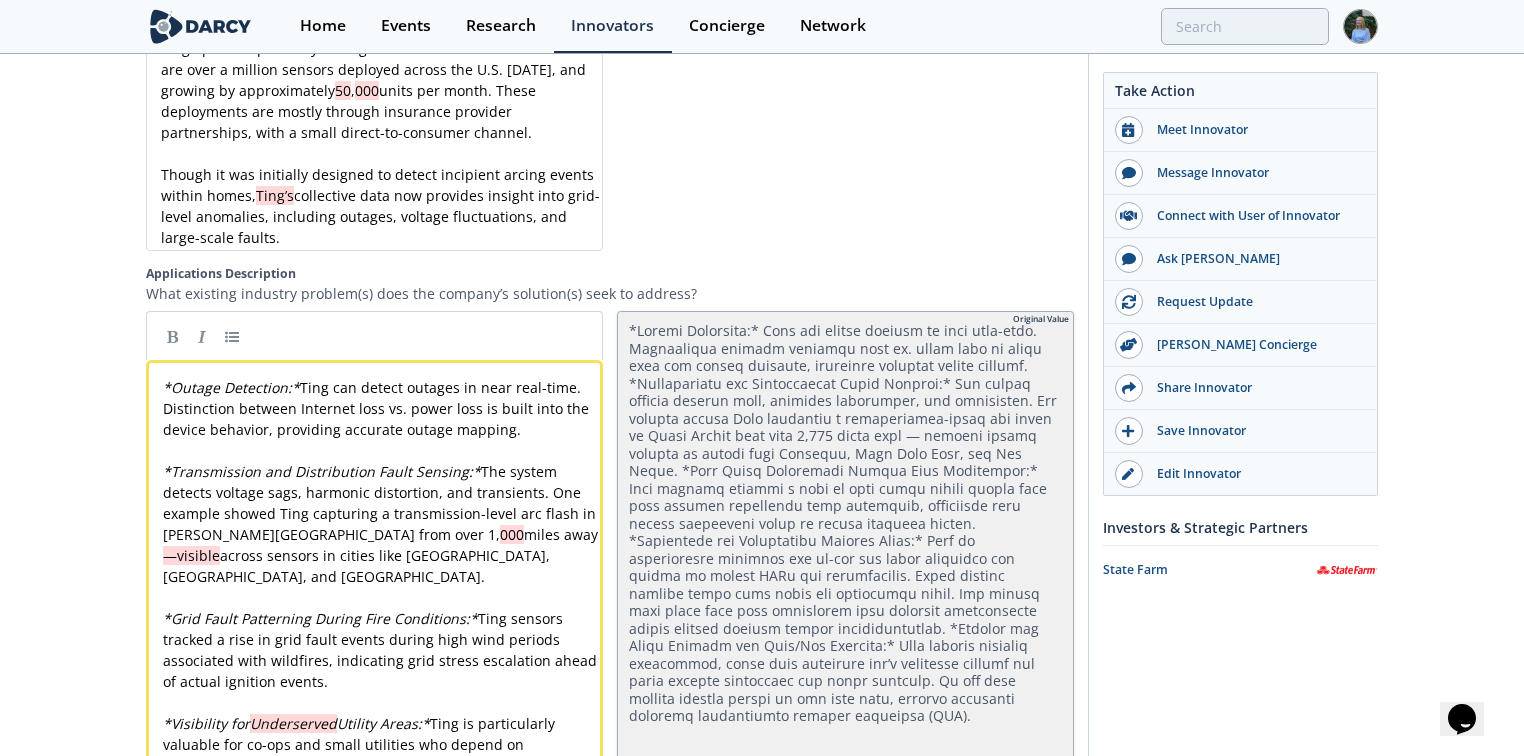 click on "xxxxxxxxxx   * Outage Detection: *  Ting can detect outages in near real-time. Distinction between Internet loss vs. power loss is built into the device behavior, providing accurate outage mapping. ​ * Transmission and Distribution Fault Sensing: *  The system detects voltage sags, harmonic distortion, and transients. One example showed Ting capturing a transmission-level arc flash in [PERSON_NAME][GEOGRAPHIC_DATA] from over 1, 000  miles away  —visible  across sensors in cities like [GEOGRAPHIC_DATA], [GEOGRAPHIC_DATA], and [GEOGRAPHIC_DATA]. ​ * Grid Fault Patterning During Fire Conditions: *  Ting sensors tracked a rise in grid fault events during high wind periods associated with wildfires, indicating grid stress escalation ahead of actual ignition events. ​ * Visibility for  Underserved  Utility Areas: *  Ting is particularly valuable for co-ops and small utilities who depend on larger  IOUs ​ * Support for Power Quality and Volt/Var Programs: *  Ting detects harmonic distortion, which most utilities  don’t tge CVR )." at bounding box center [380, 671] 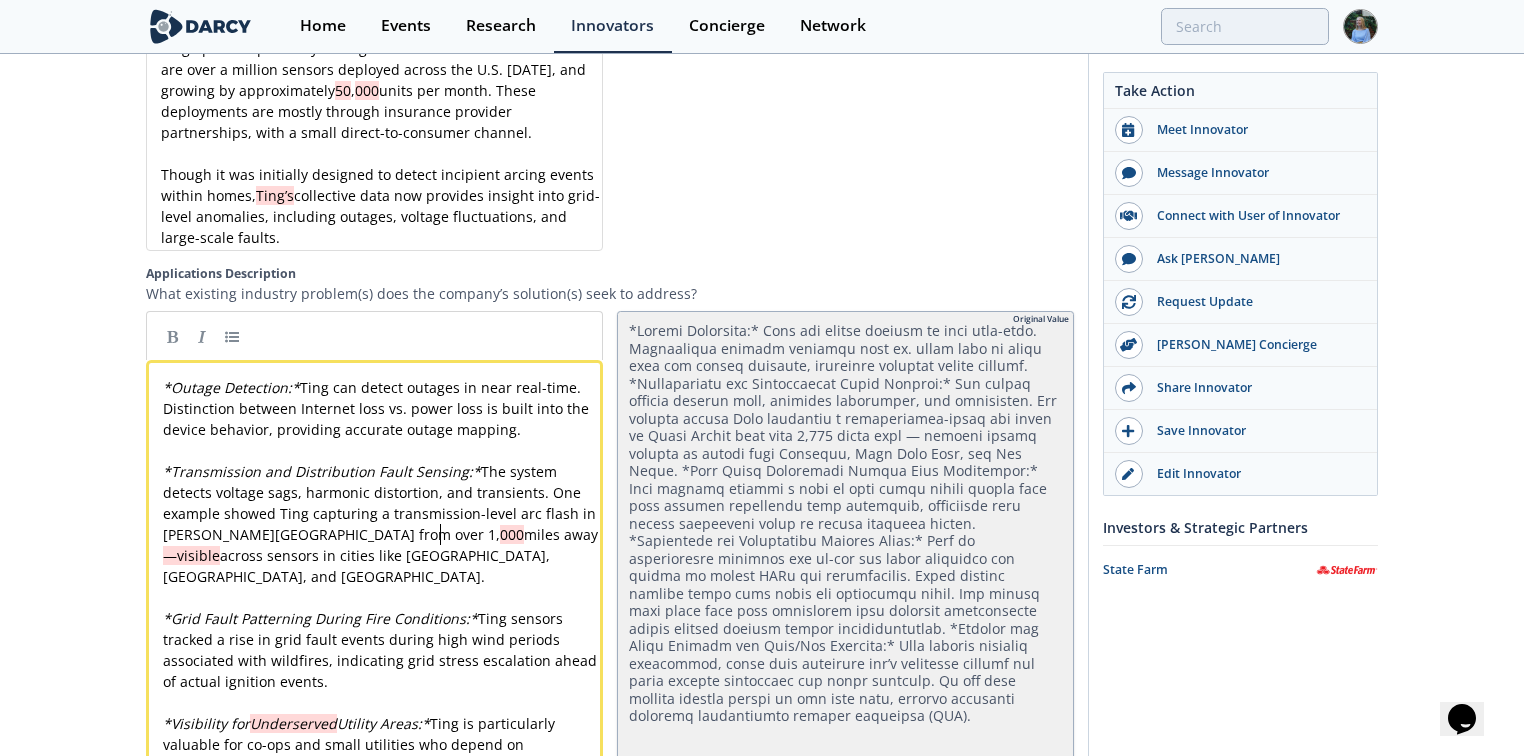 type 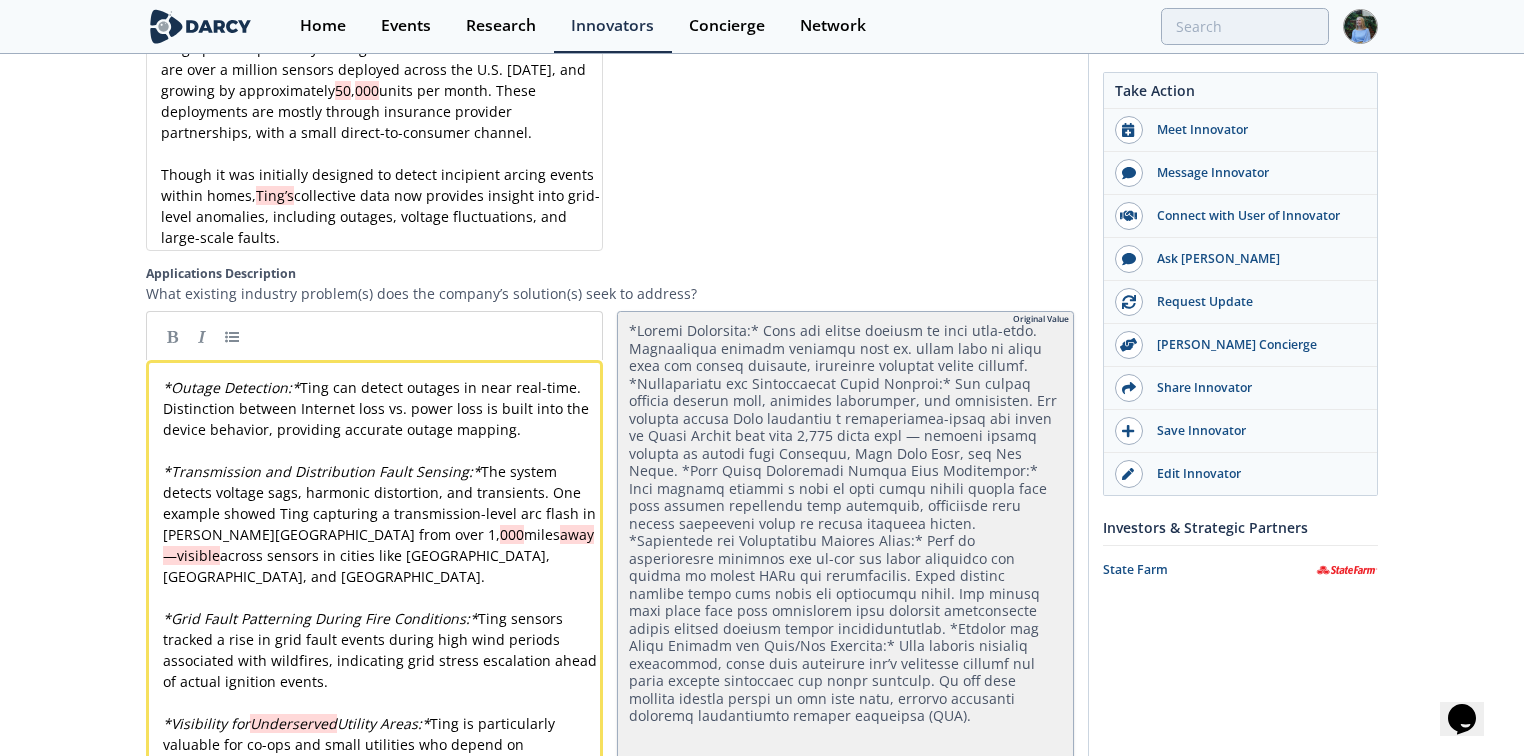 click on "xxxxxxxxxx   * Outage Detection: *  Ting can detect outages in near real-time. Distinction between Internet loss vs. power loss is built into the device behavior, providing accurate outage mapping. ​ * Transmission and Distribution Fault Sensing: *  The system detects voltage sags, harmonic distortion, and transients. One example showed Ting capturing a transmission-level arc flash in [PERSON_NAME][GEOGRAPHIC_DATA] from over 1, 000  miles  away—visible  across sensors in cities like [GEOGRAPHIC_DATA], [GEOGRAPHIC_DATA], and [GEOGRAPHIC_DATA]. ​ * Grid Fault Patterning During Fire Conditions: *  Ting sensors tracked a rise in grid fault events during high wind periods associated with wildfires, indicating grid stress escalation ahead of actual ignition events. ​ * Visibility for  Underserved  Utility Areas: *  Ting is particularly valuable for co-ops and small utilities who depend on larger  IOUs ​ * Support for Power Quality and Volt/Var Programs: *  Ting detects harmonic distortion, which most utilities  don’t tge CVR )." at bounding box center [380, 671] 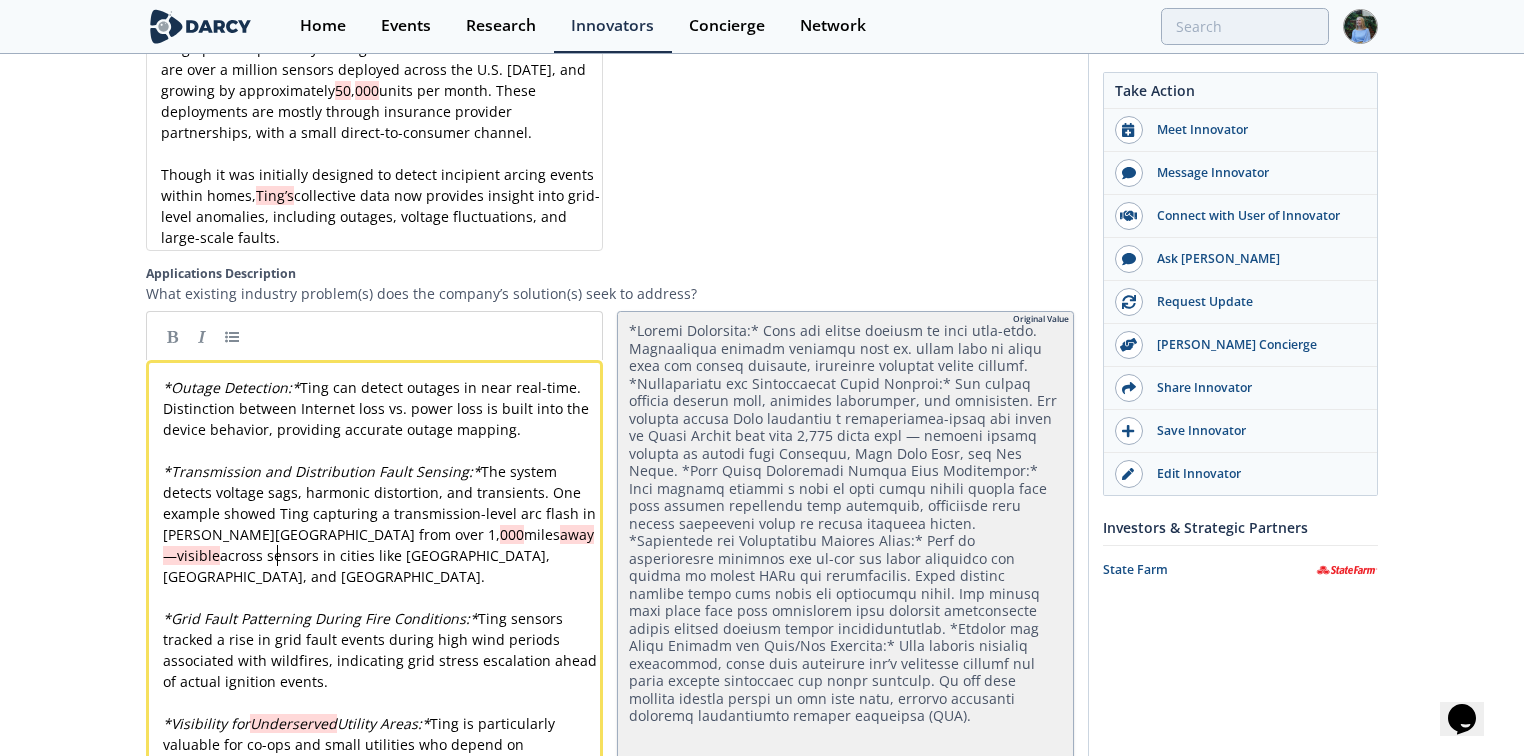 type on "like" 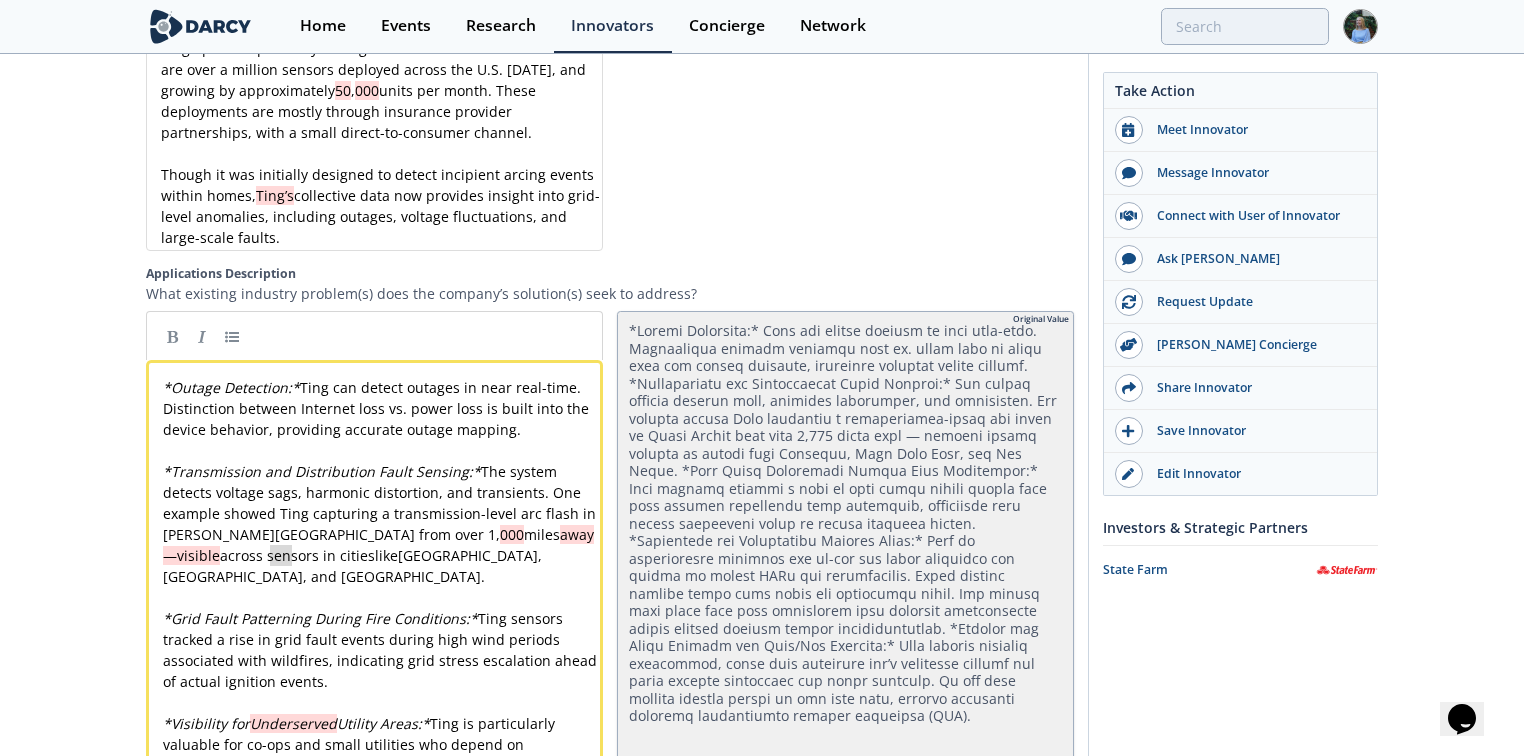type 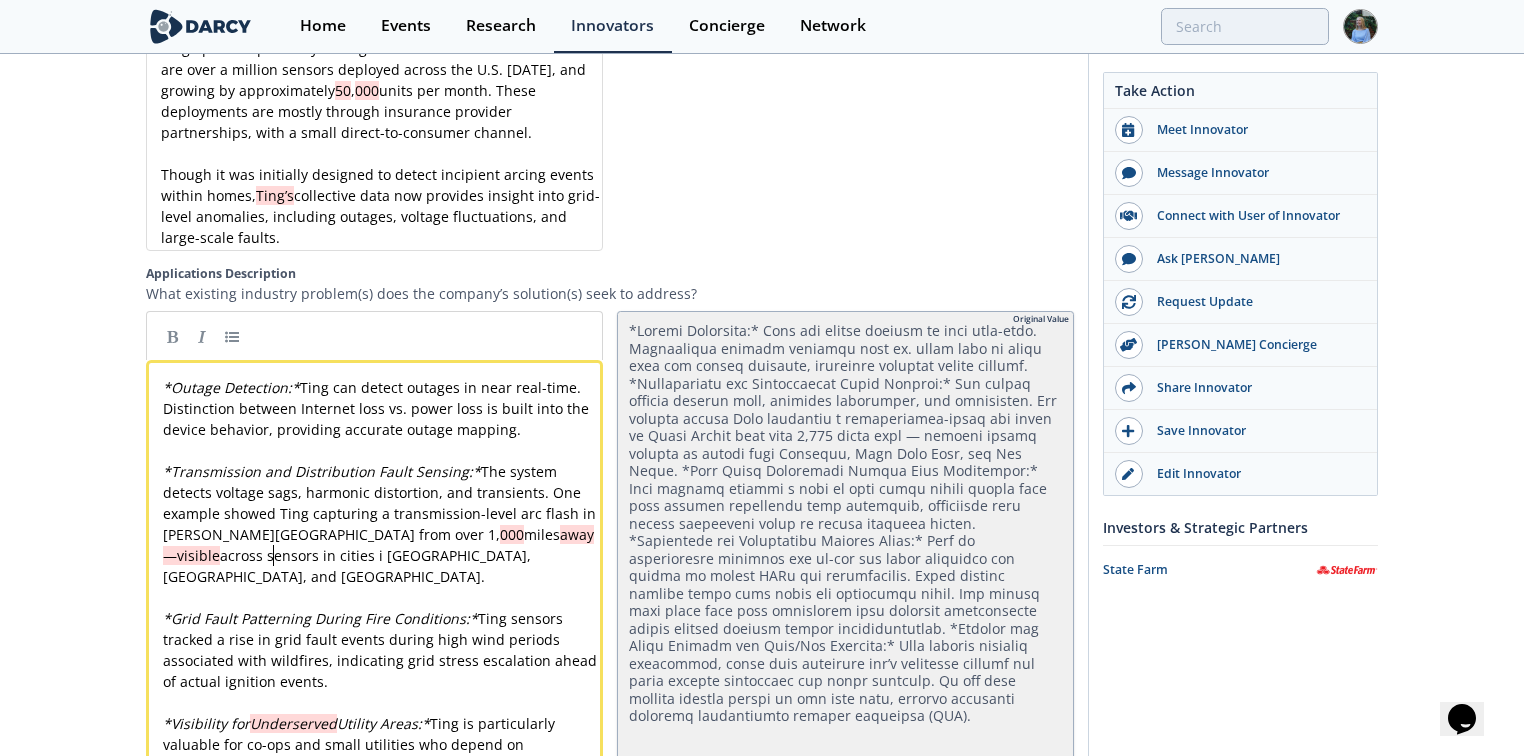 scroll, scrollTop: 0, scrollLeft: 0, axis: both 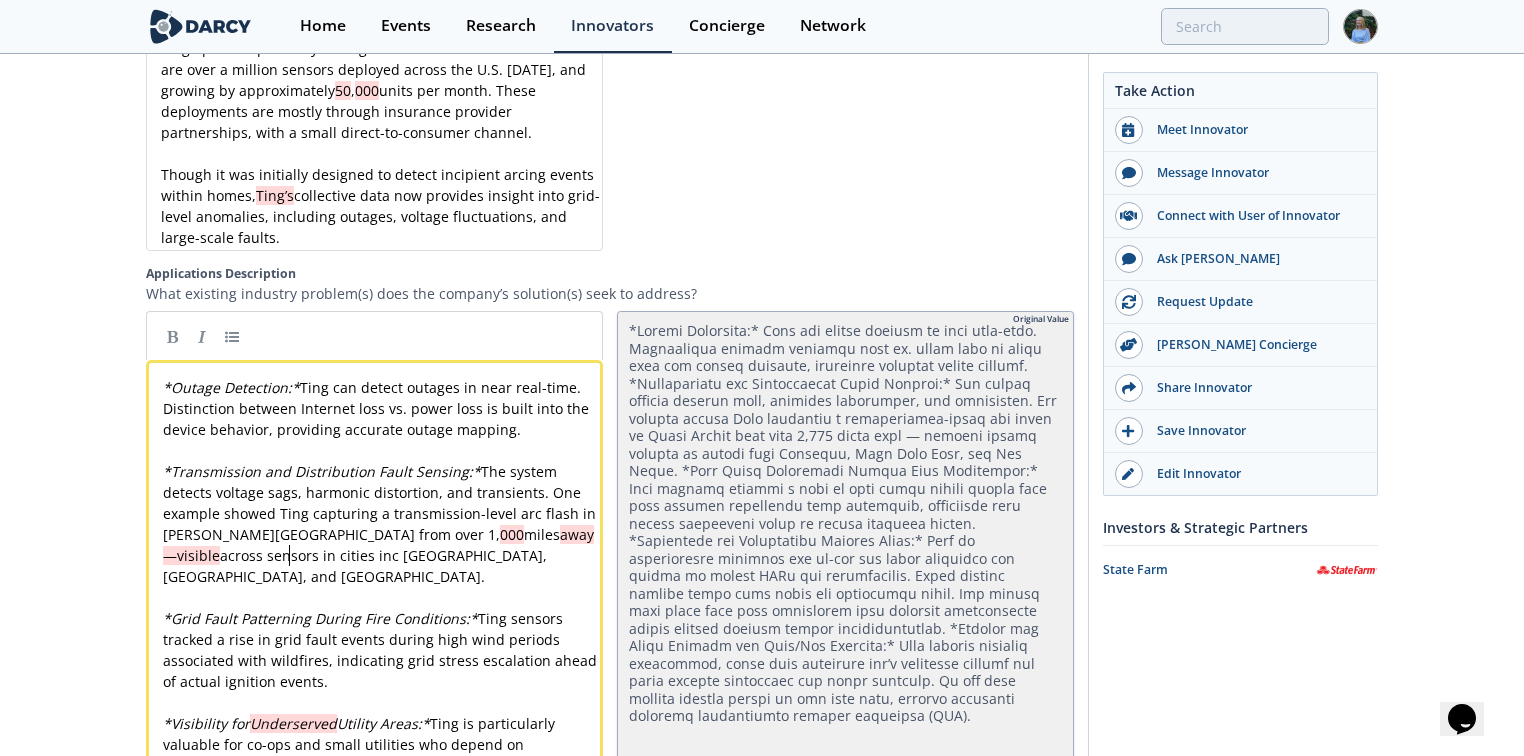 type 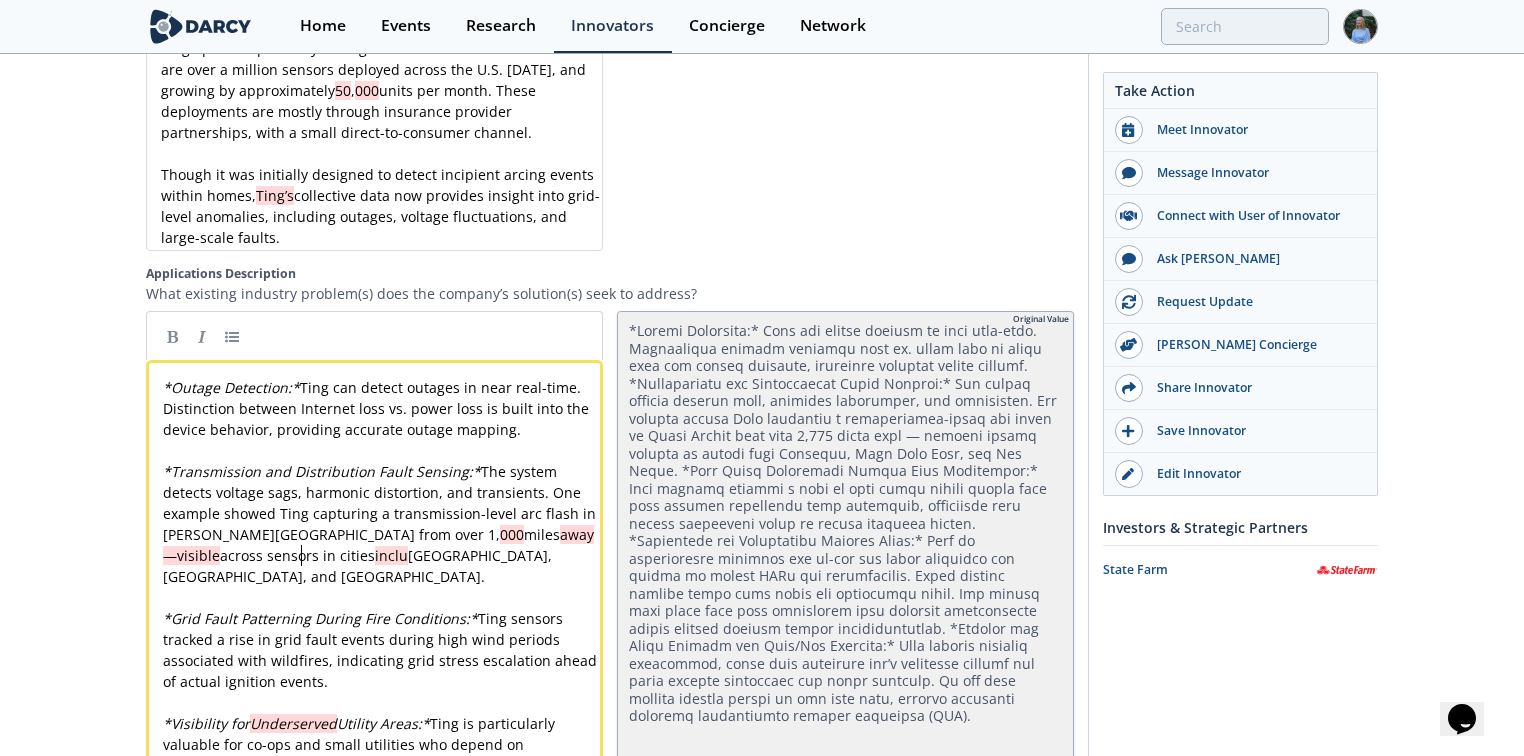 type 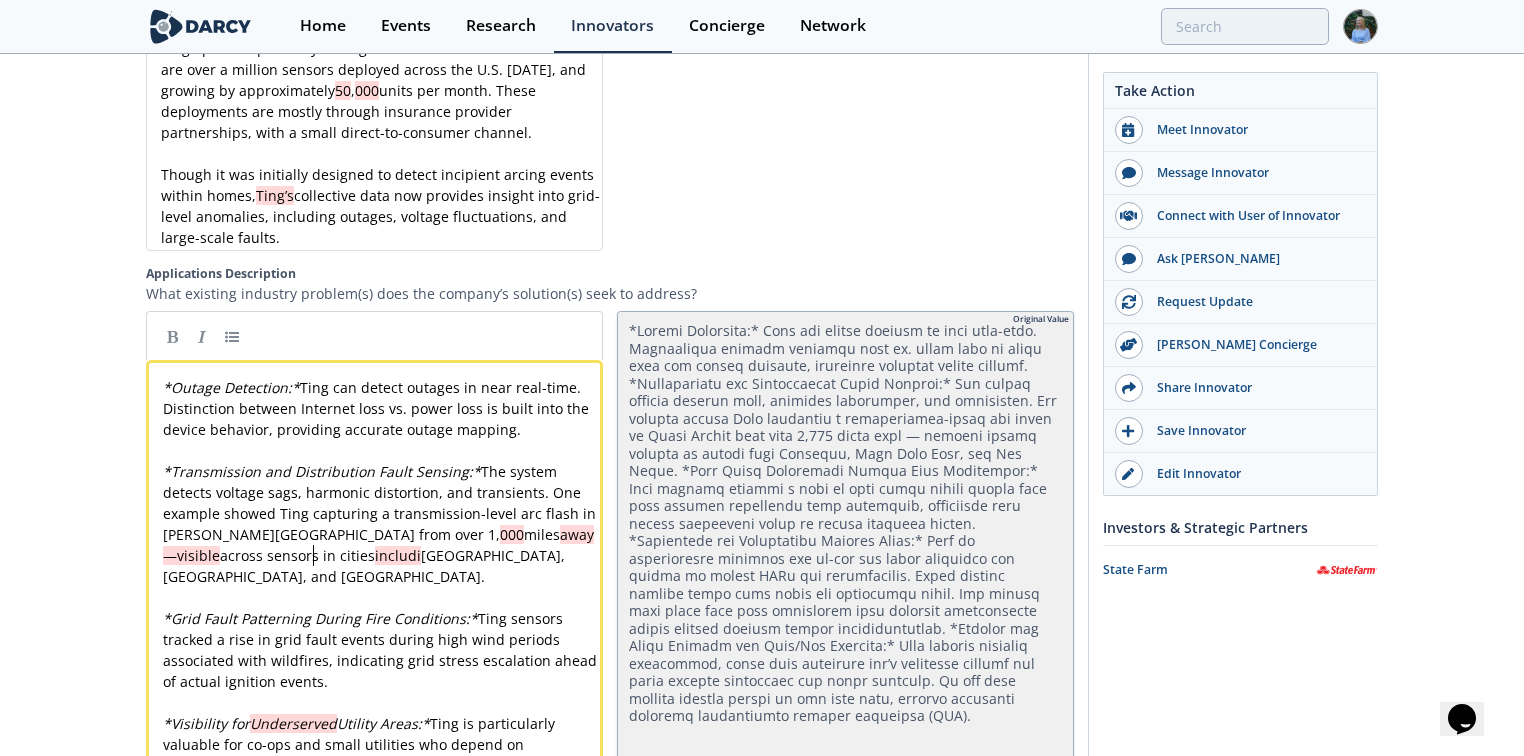 type 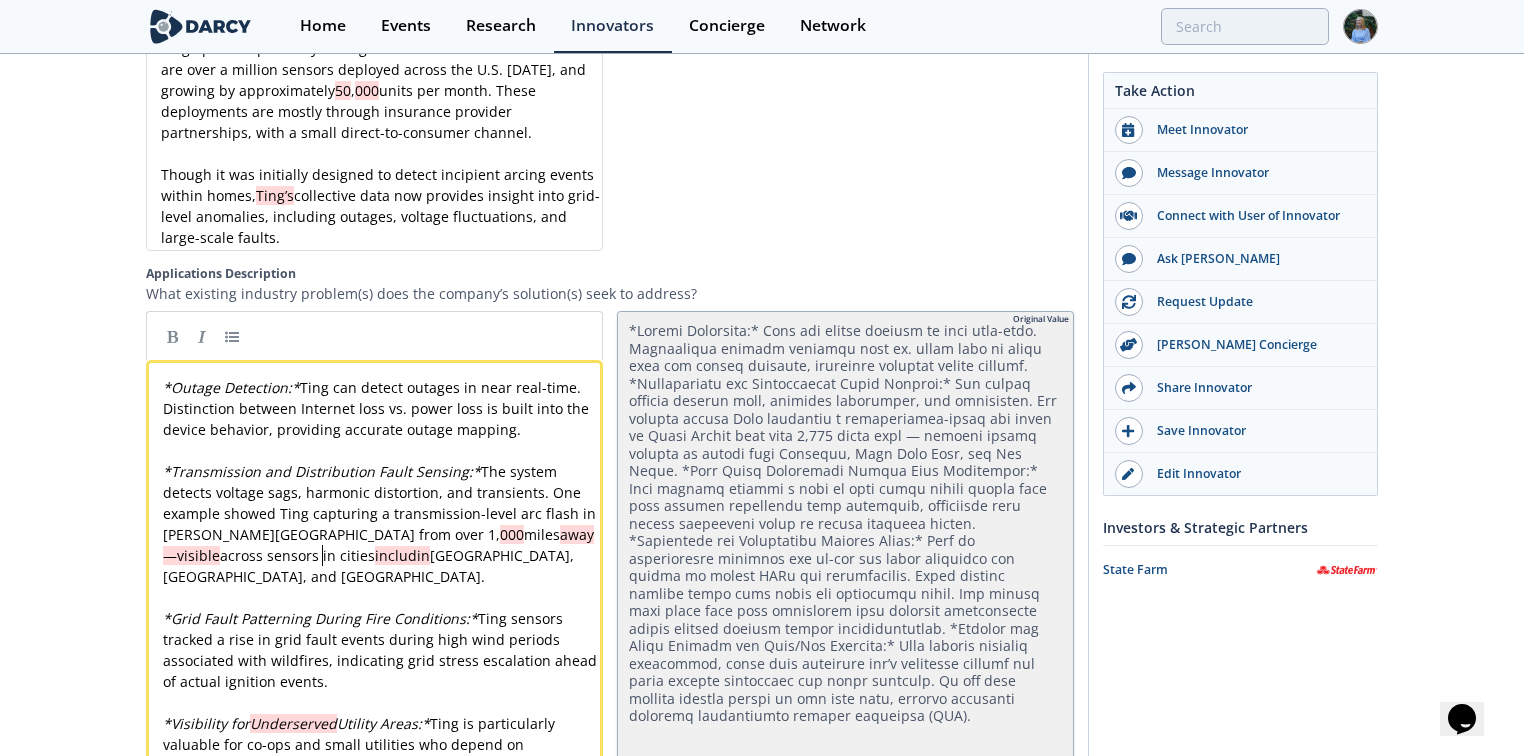 type 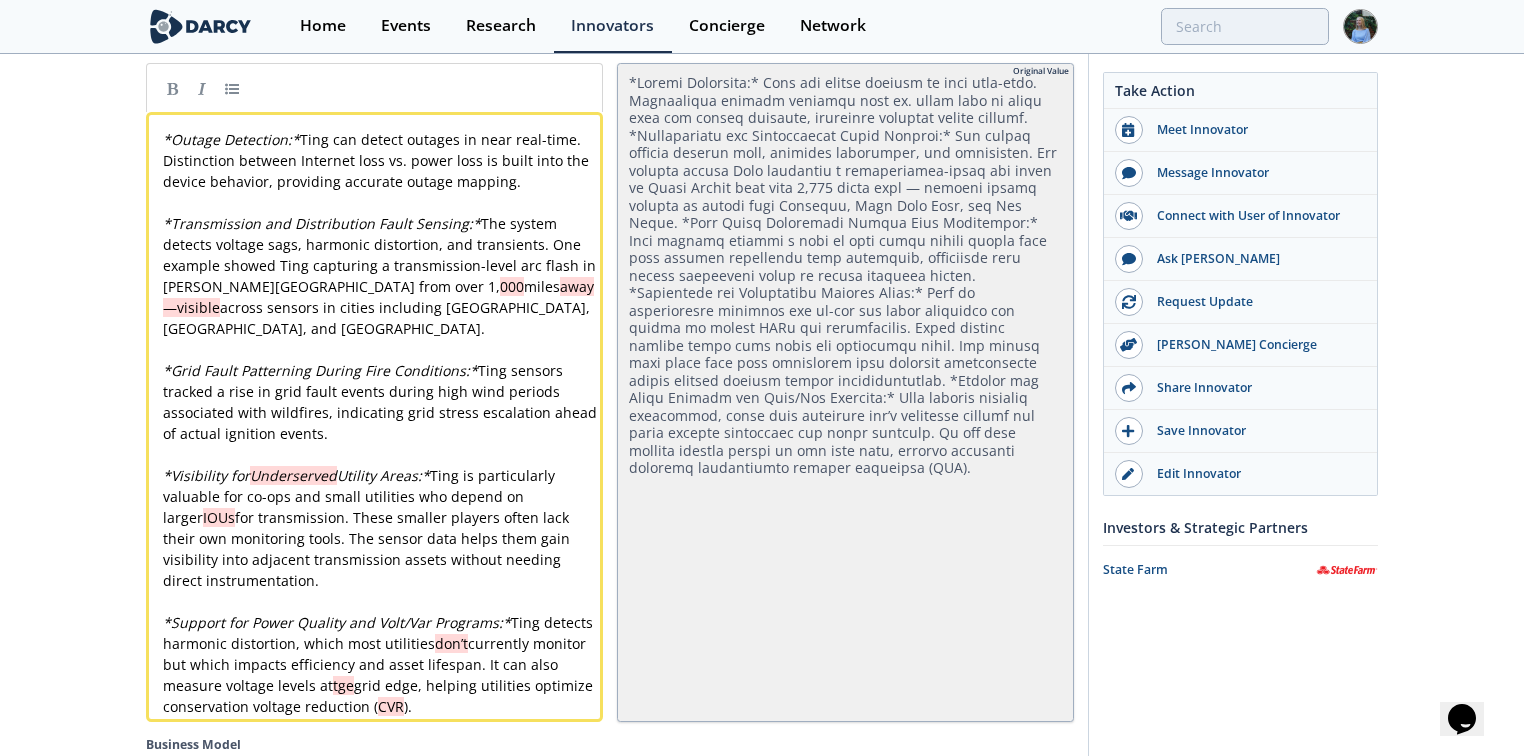 scroll, scrollTop: 3040, scrollLeft: 0, axis: vertical 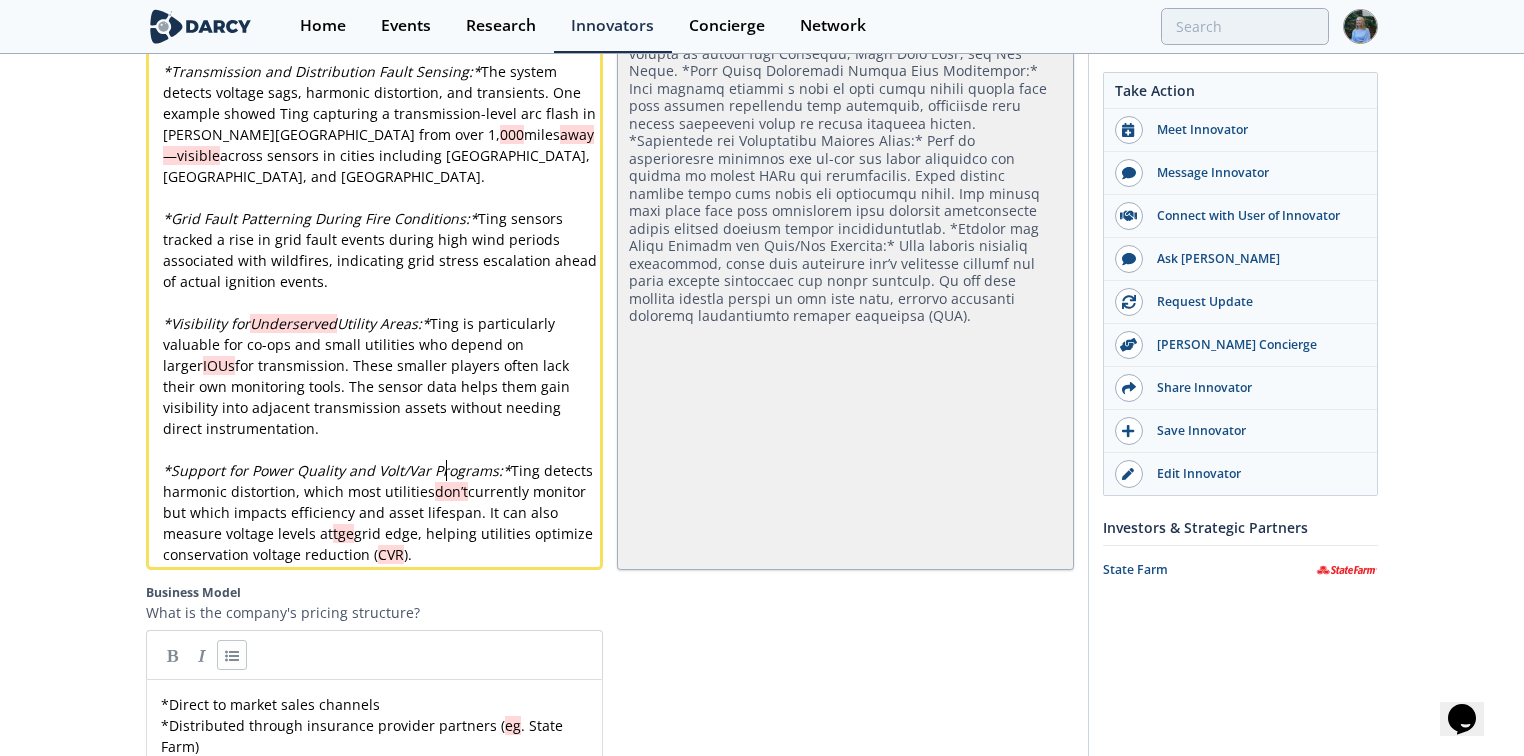 click on "x   * Outage Detection: *  Ting can detect outages in near real-time. Distinction between Internet loss vs. power loss is built into the device behavior, providing accurate outage mapping. ​ * Transmission and Distribution Fault Sensing: *  The system detects voltage sags, harmonic distortion, and transients. One example showed Ting capturing a transmission-level arc flash in [PERSON_NAME][GEOGRAPHIC_DATA] from over 1, 000  miles  away—visible  across sensors in cities including [GEOGRAPHIC_DATA], [GEOGRAPHIC_DATA], and [GEOGRAPHIC_DATA]. ​ * Grid Fault Patterning During Fire Conditions: *  Ting sensors tracked a rise in grid fault events during high wind periods associated with wildfires, indicating grid stress escalation ahead of actual ignition events. ​ * Visibility for  Underserved  Utility Areas: *  Ting is particularly valuable for co-ops and small utilities who depend on larger  IOUs ​ * Support for Power Quality and Volt/Var Programs: *  Ting detects harmonic distortion, which most utilities  don’t tge CVR )." at bounding box center [380, 271] 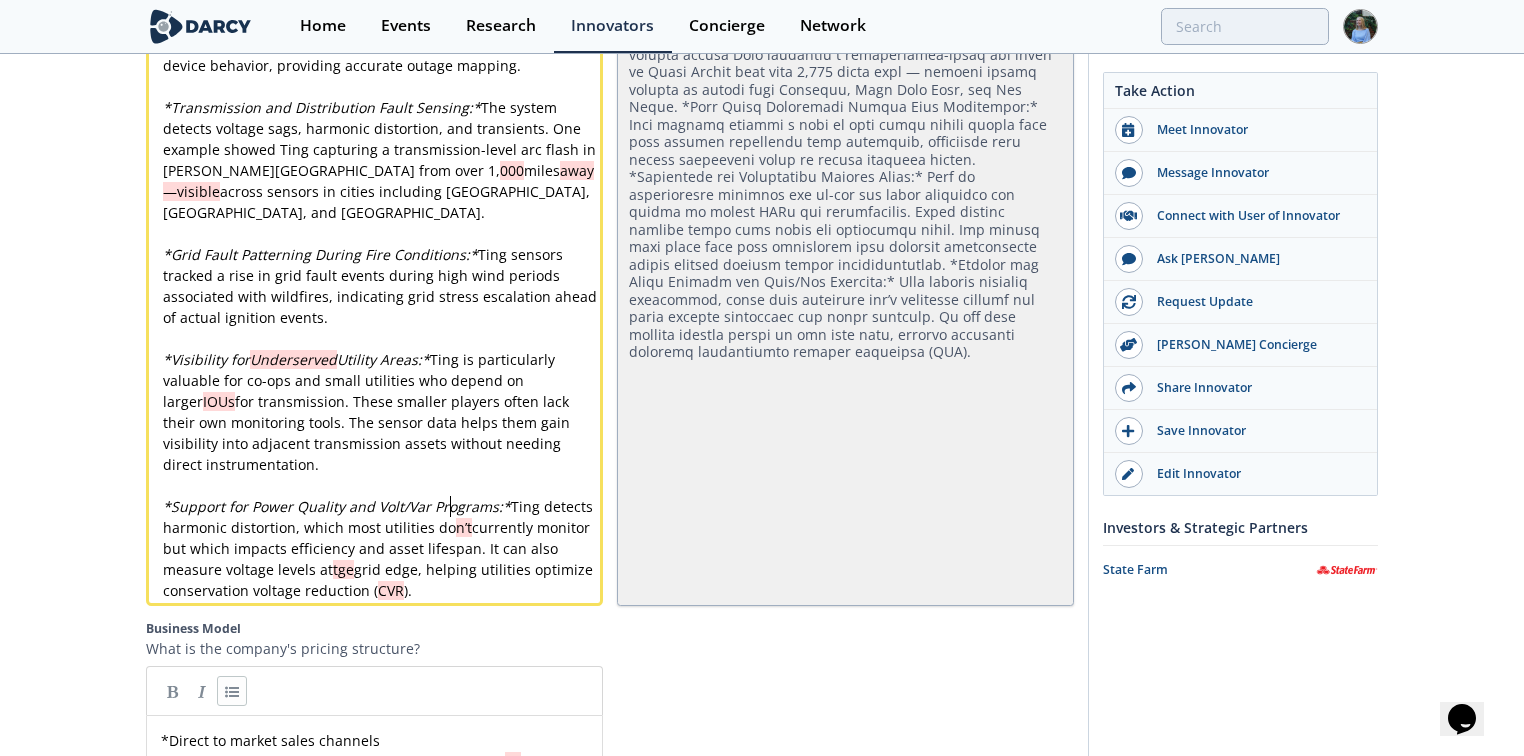 scroll, scrollTop: 3004, scrollLeft: 0, axis: vertical 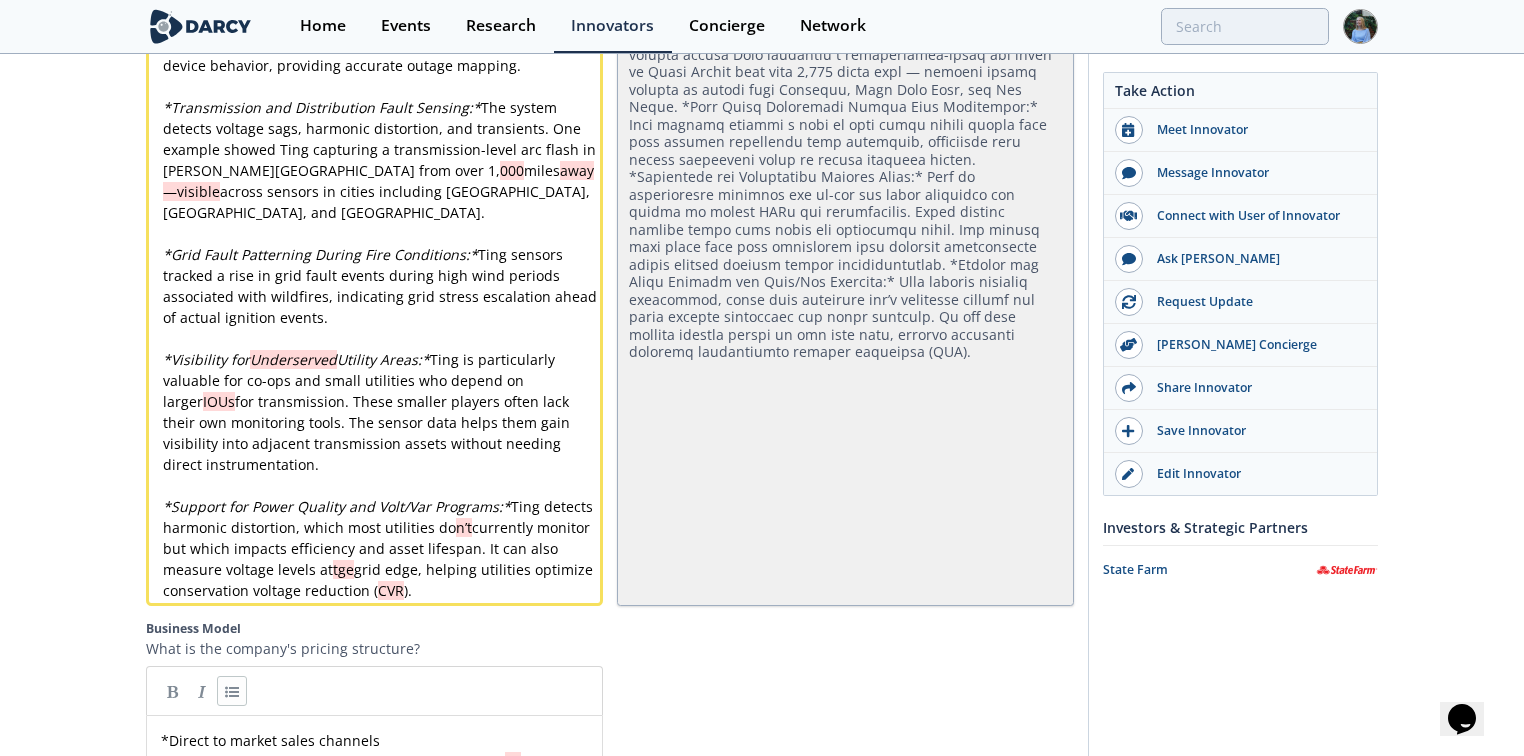 click on "n’t" at bounding box center [464, 527] 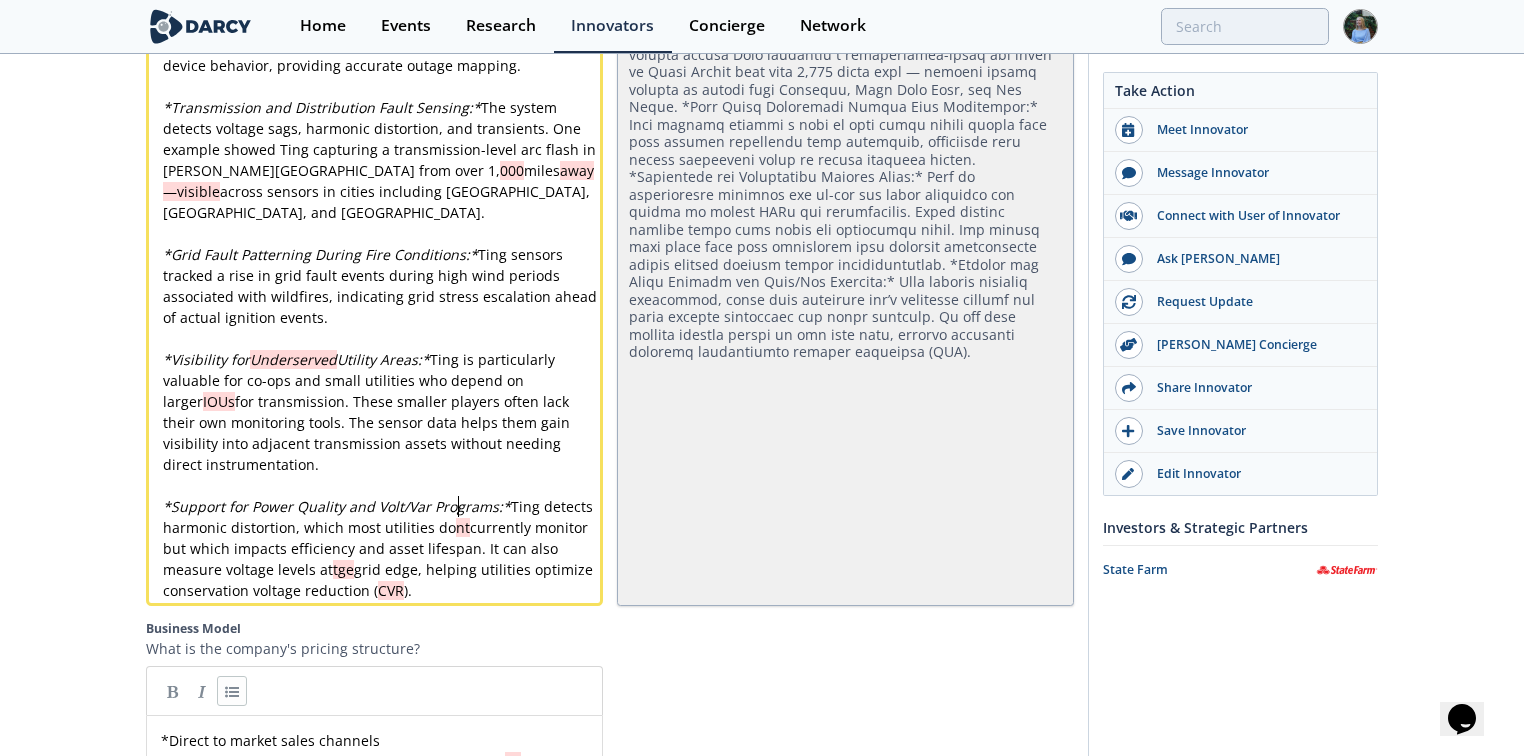 type 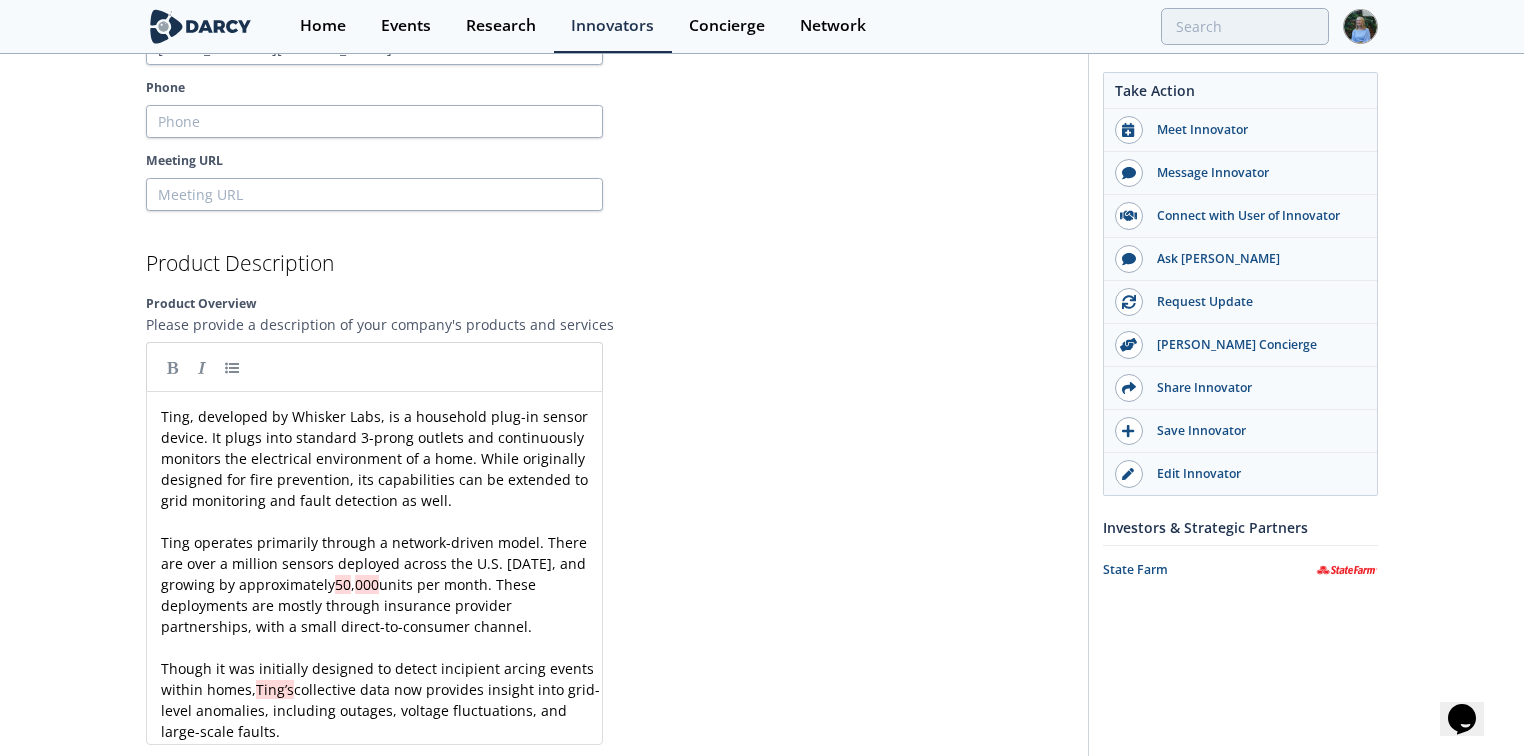 scroll, scrollTop: 2124, scrollLeft: 0, axis: vertical 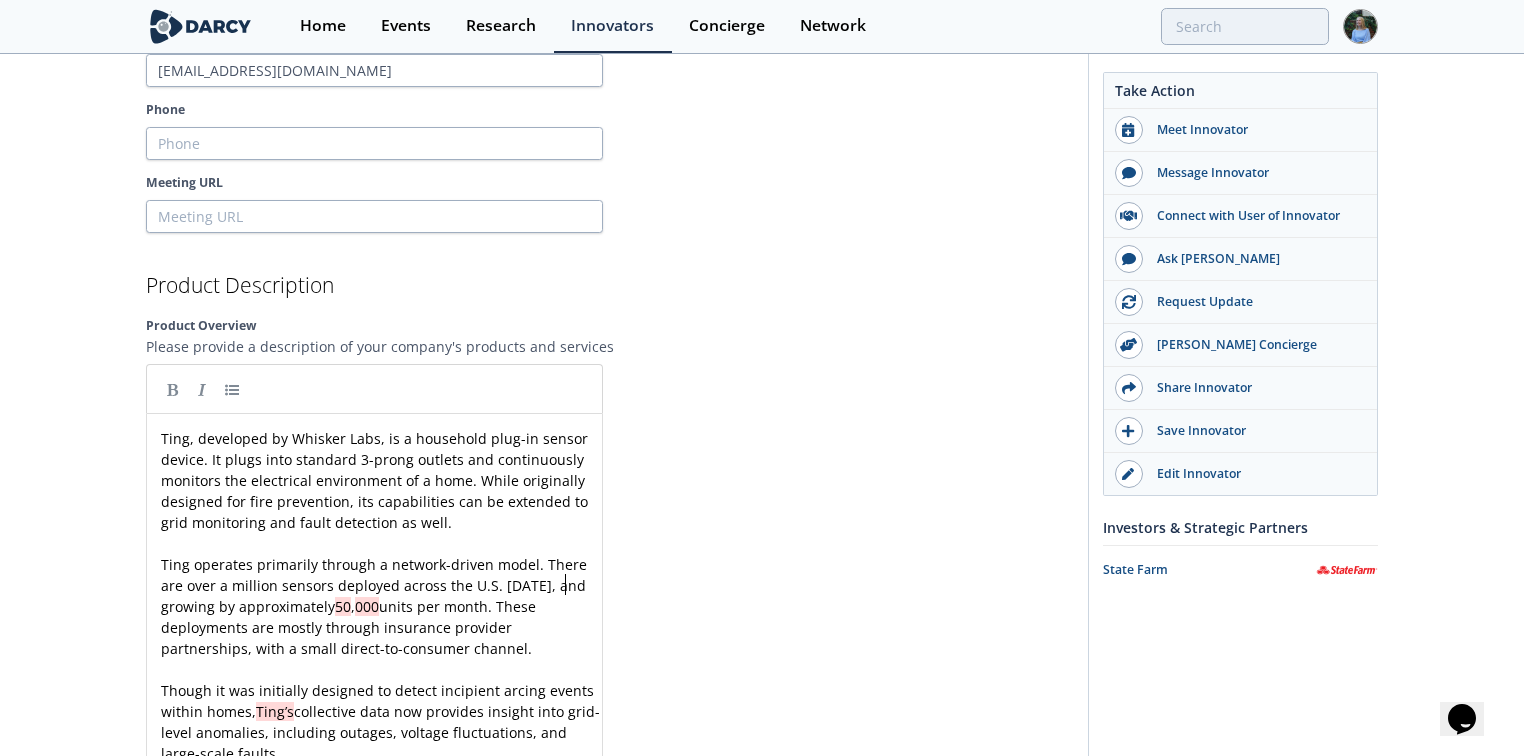 click on "Ting operates primarily through a network-driven model. There are over a million sensors deployed across the U.S. [DATE], and growing by approximately  50 , 000  units per month. These deployments are mostly through insurance provider partnerships, with a small direct-to-consumer channel." at bounding box center [380, 606] 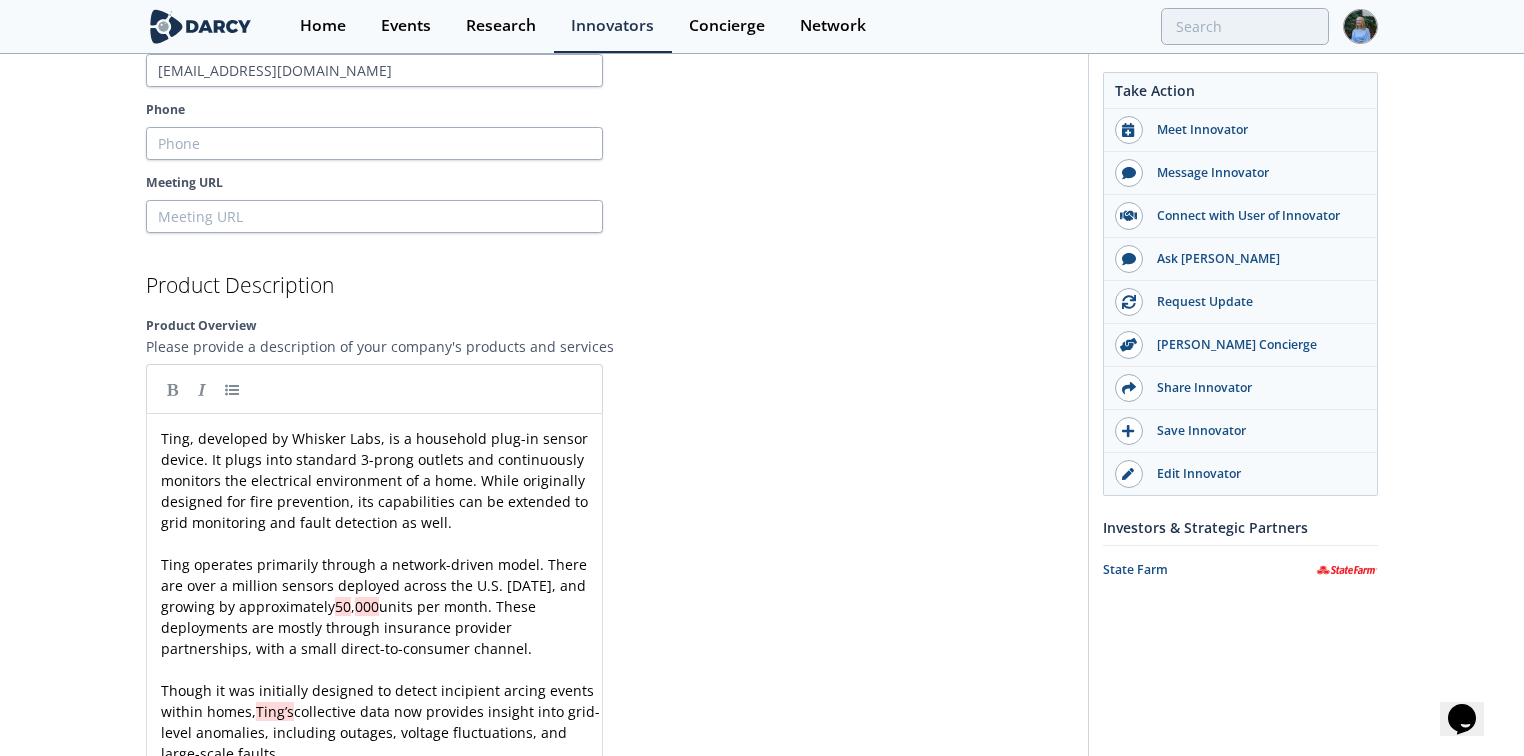 type 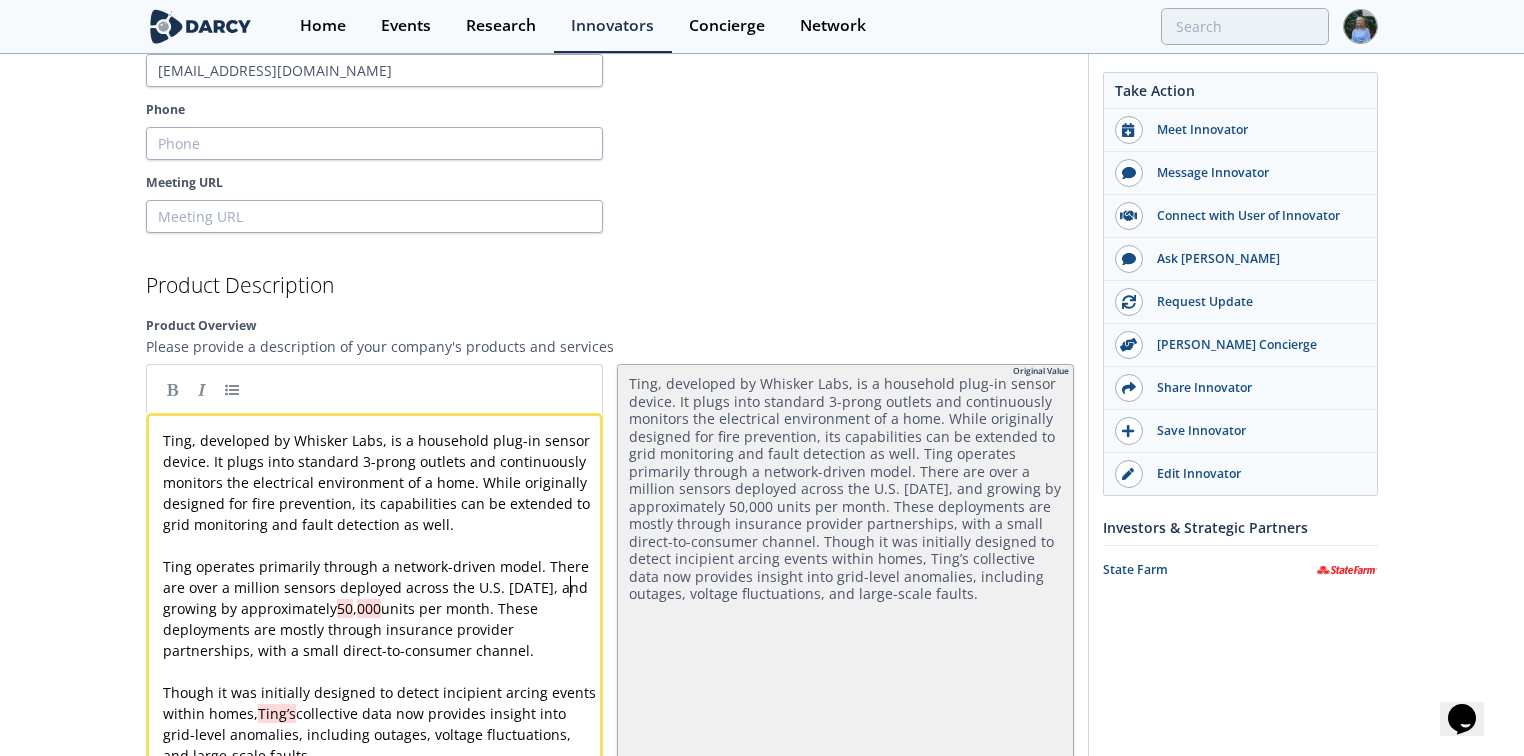 type 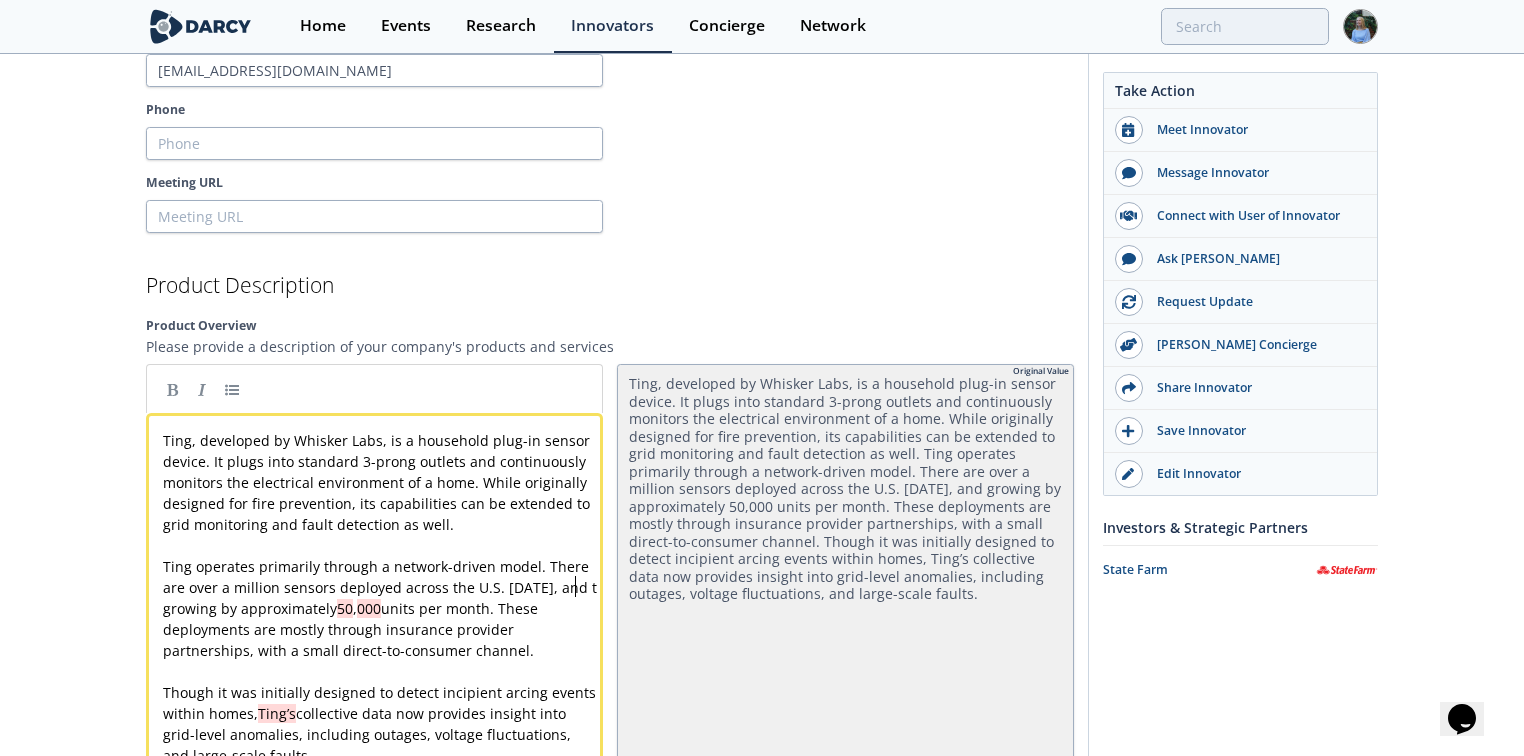 type 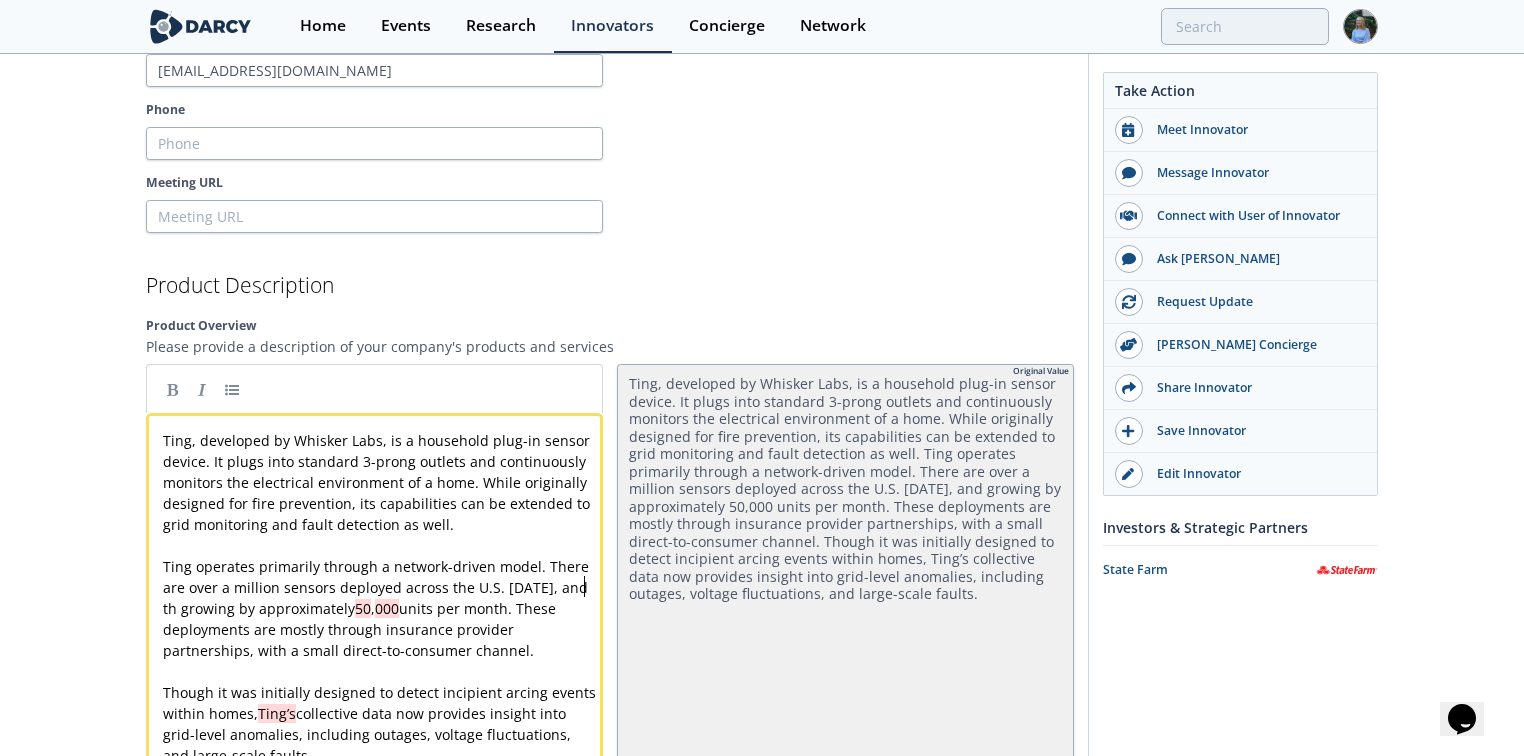 type 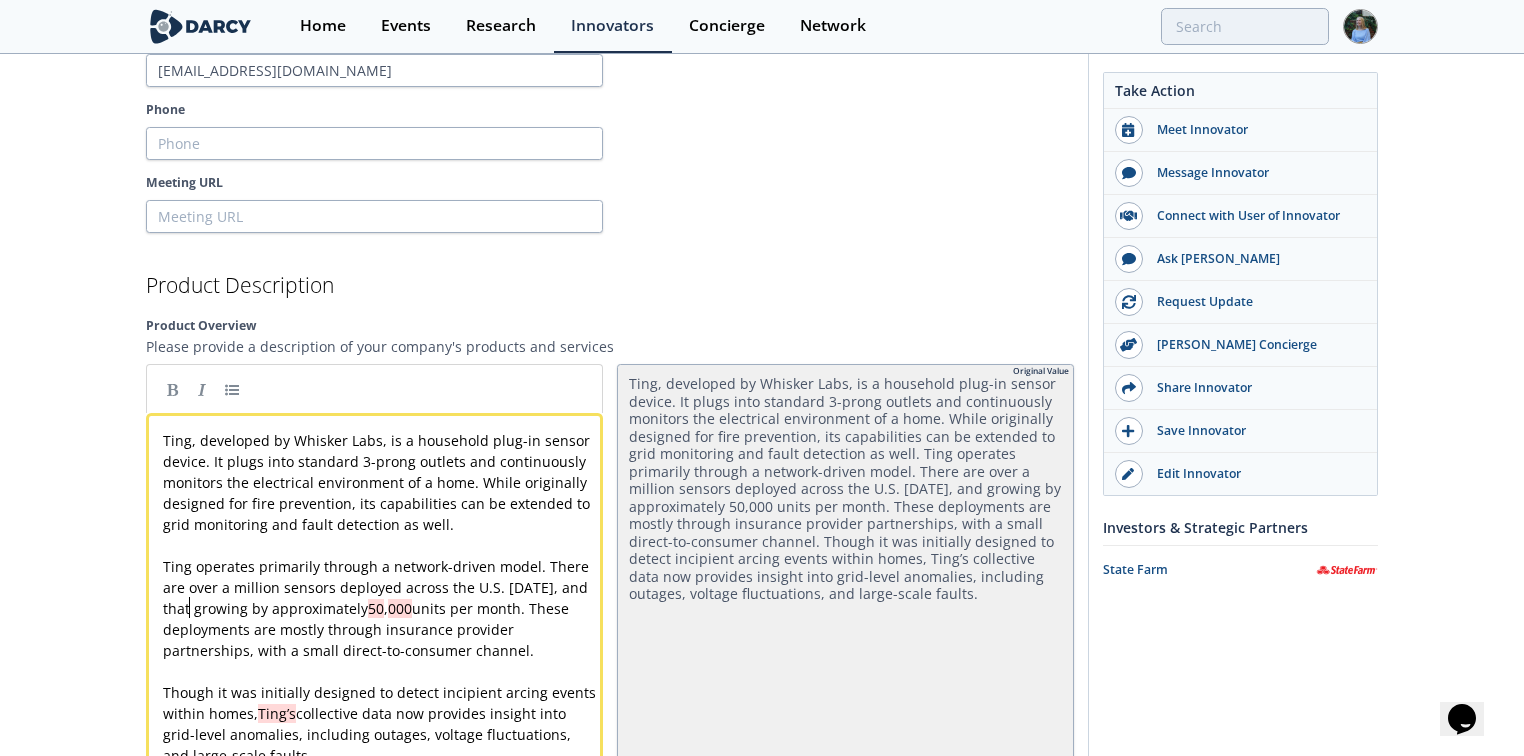 type 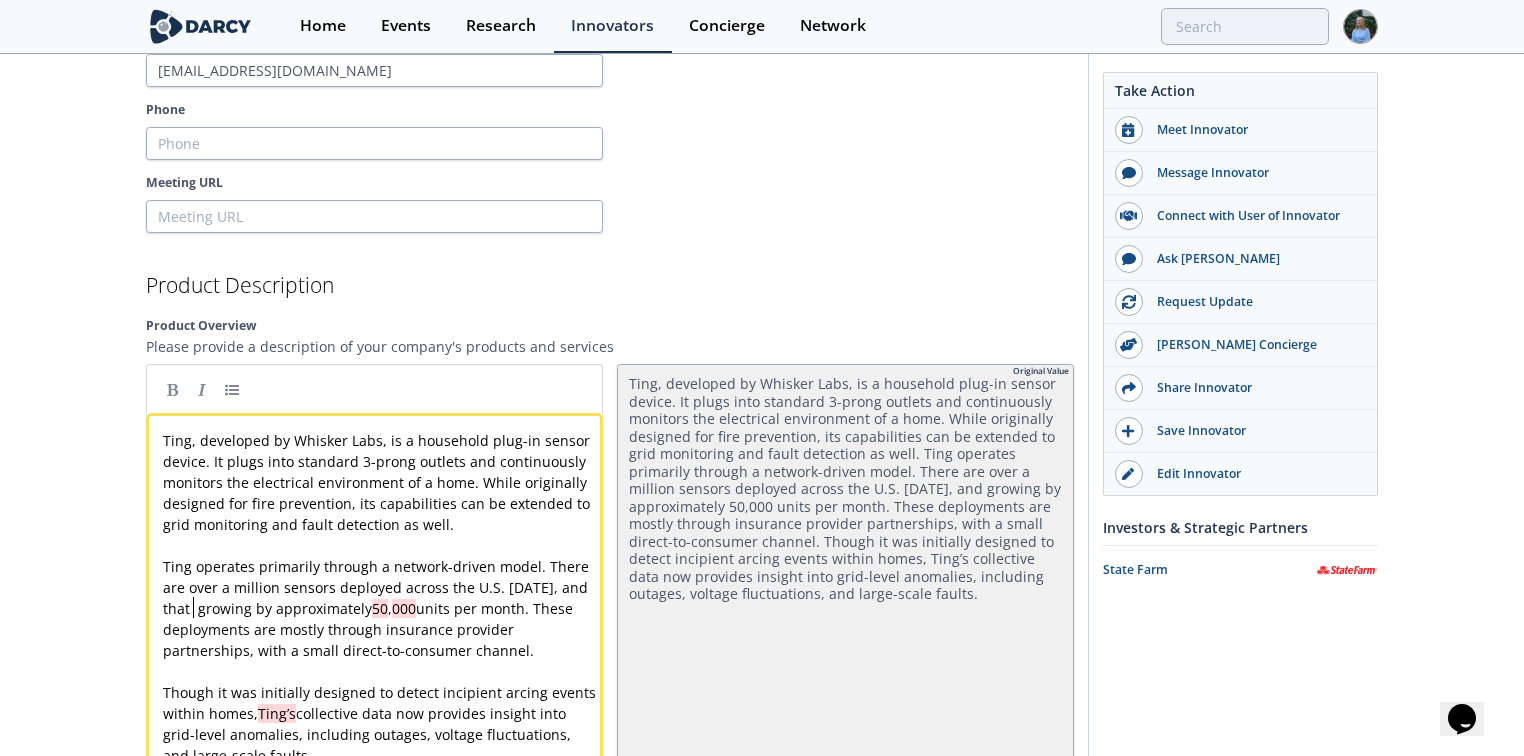 type 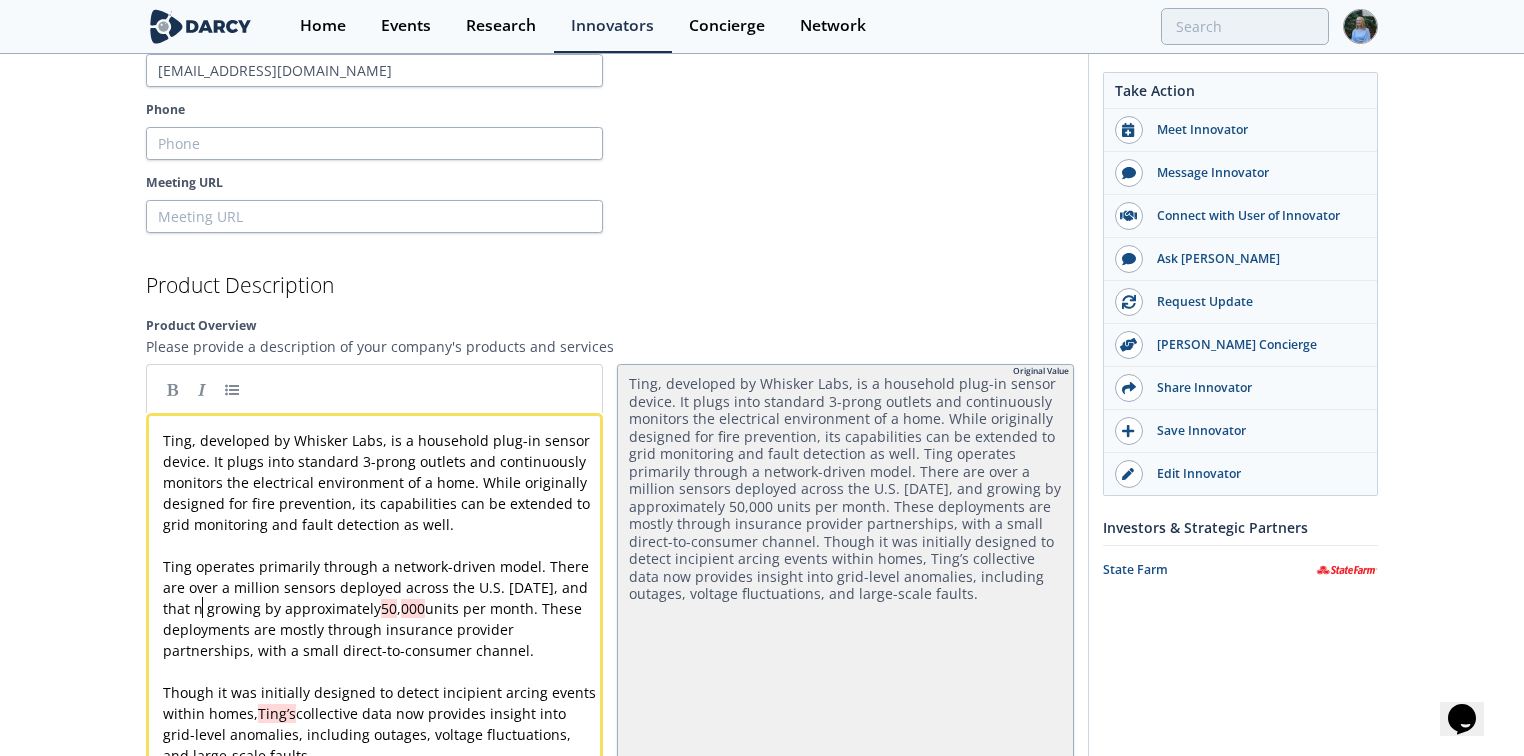 type 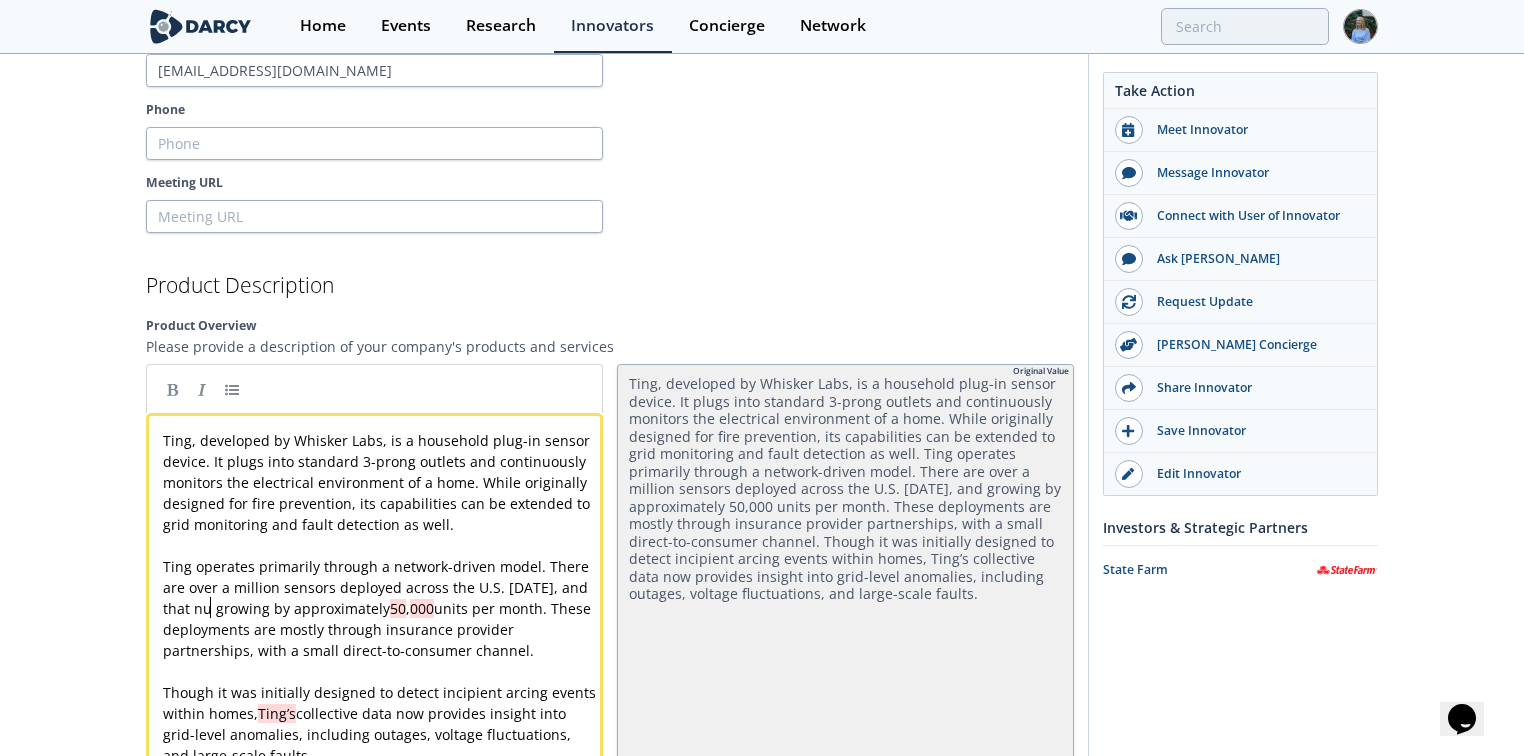 type 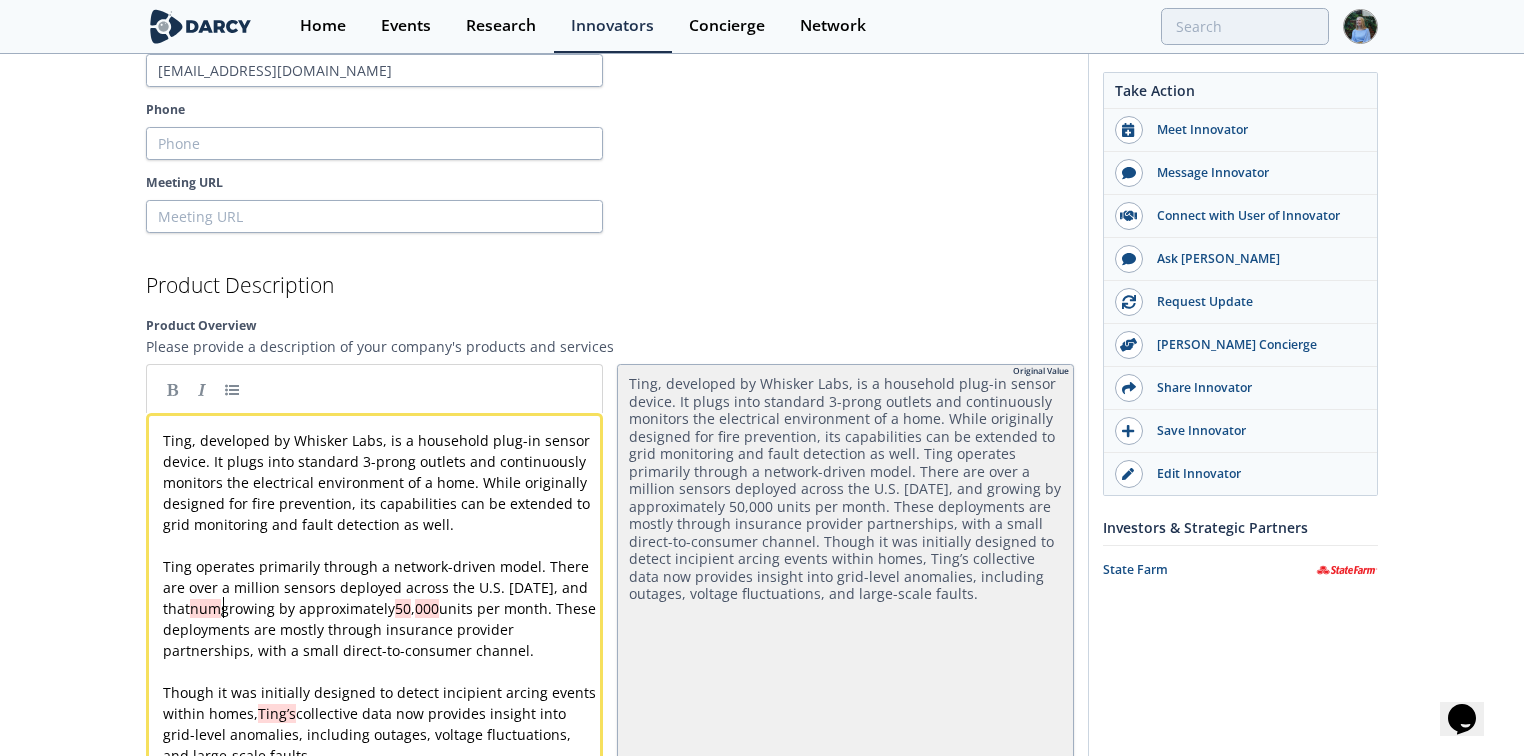 type 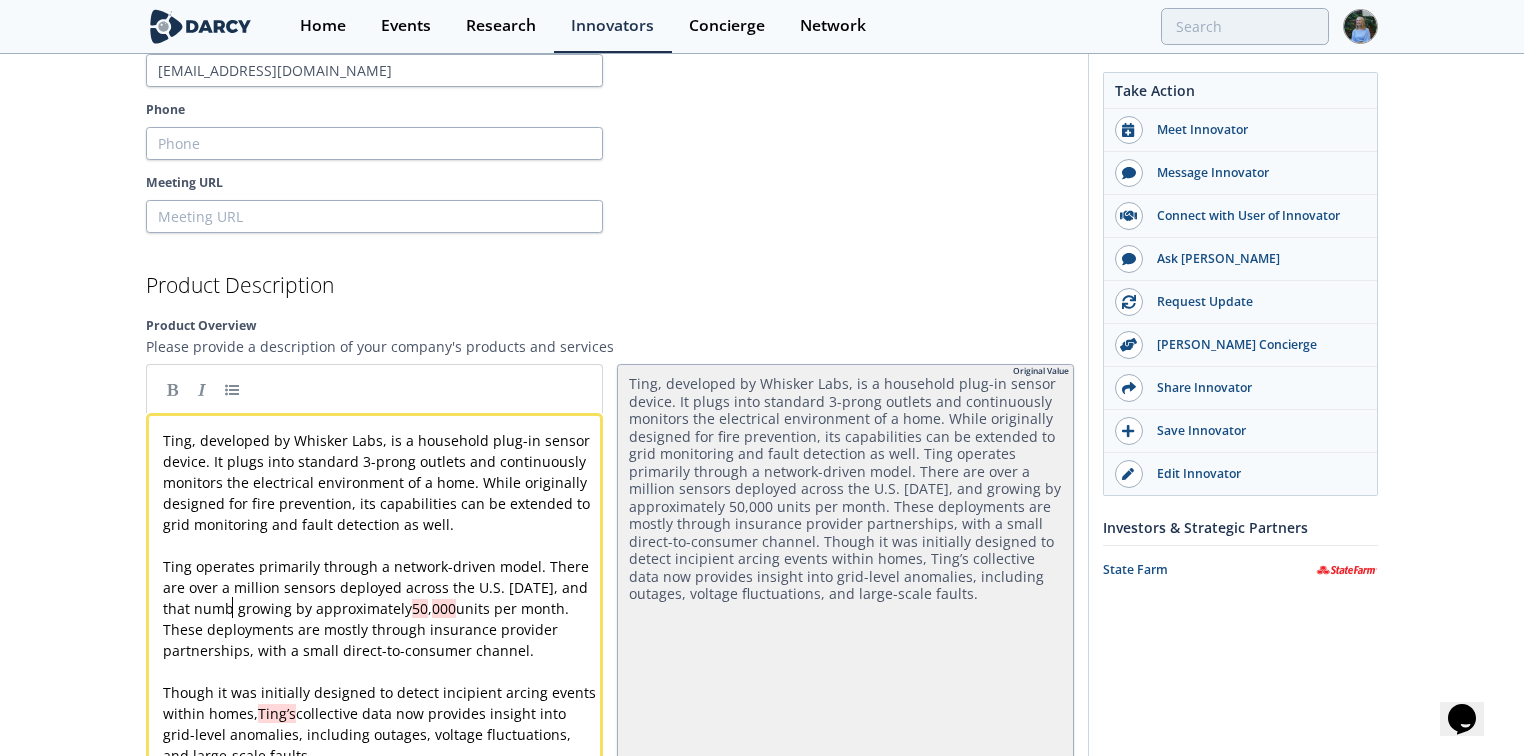 type 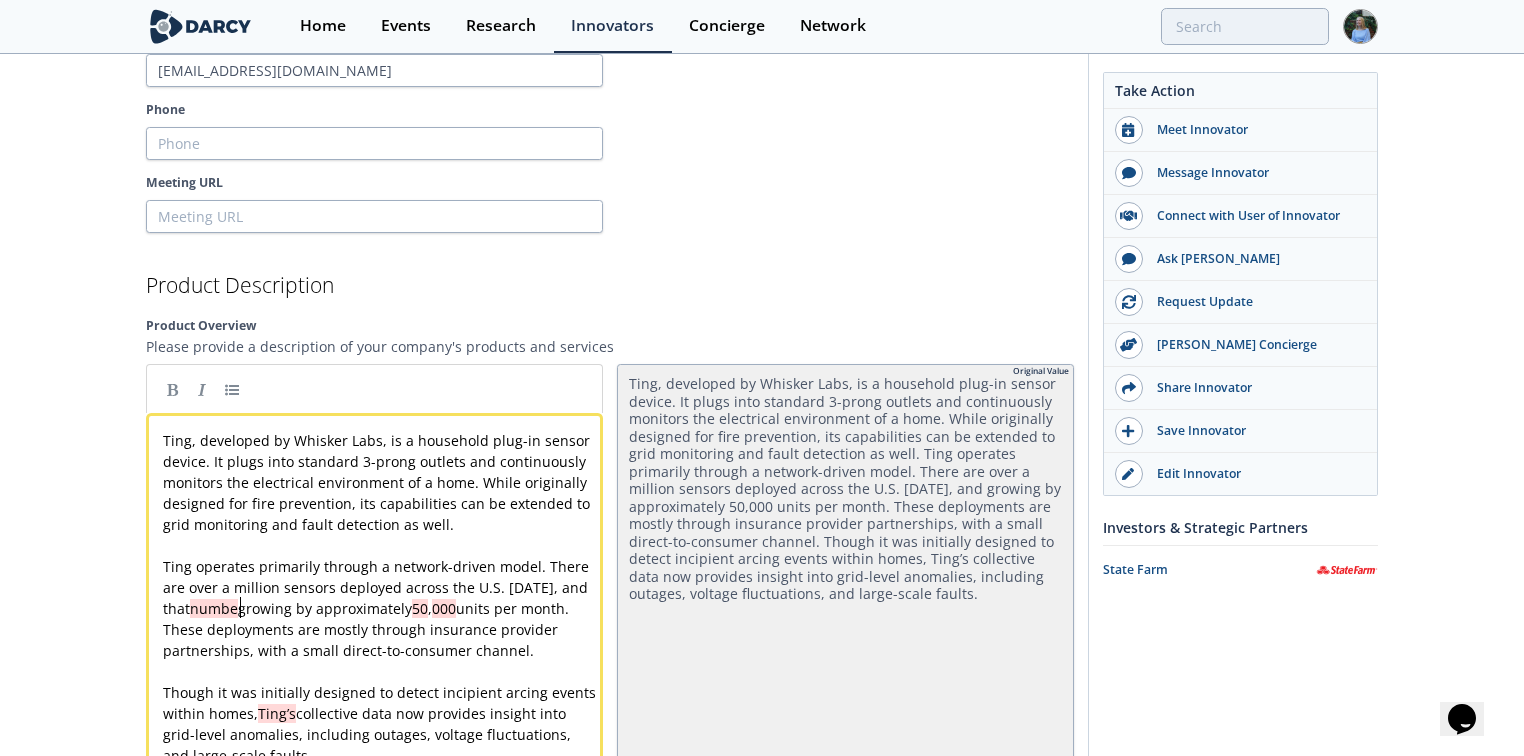type 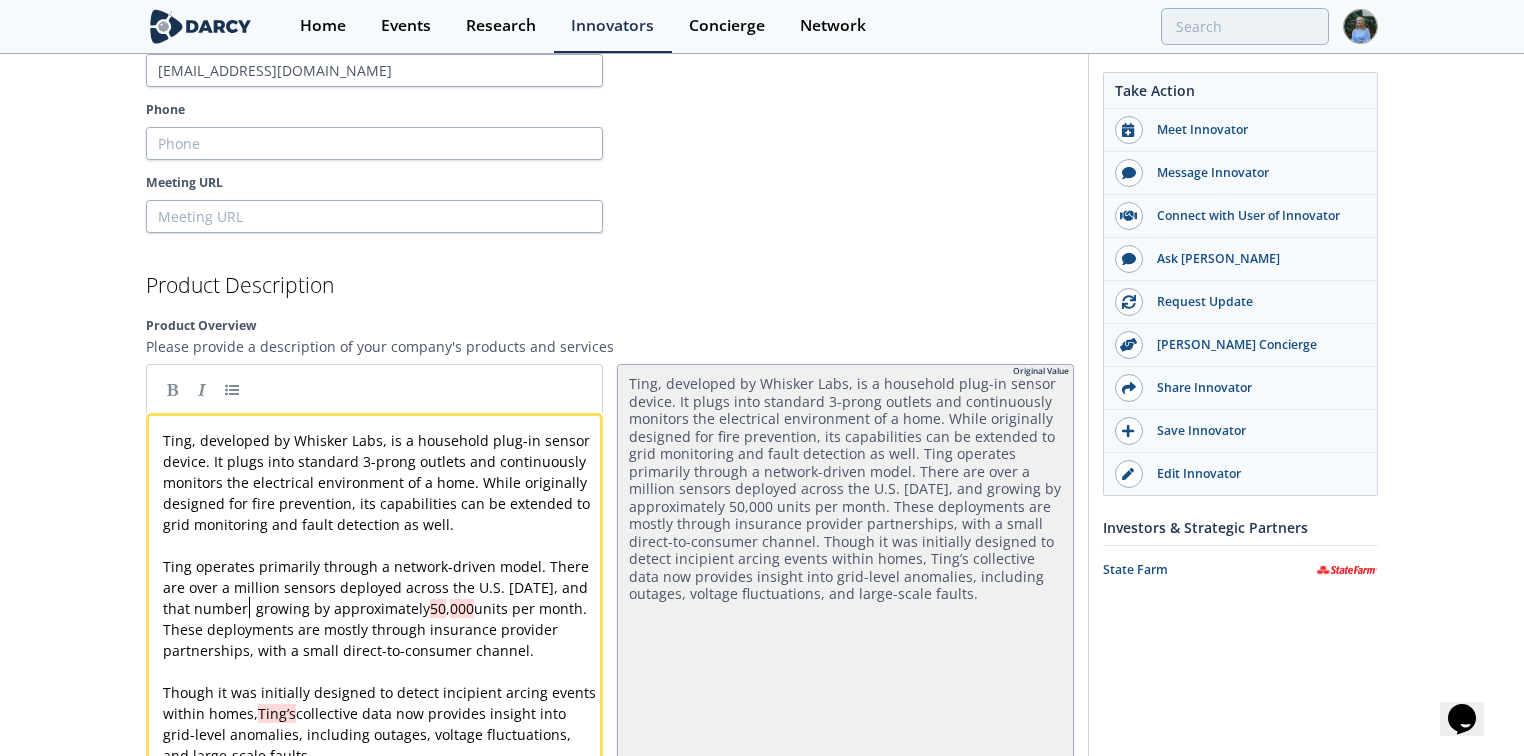 type 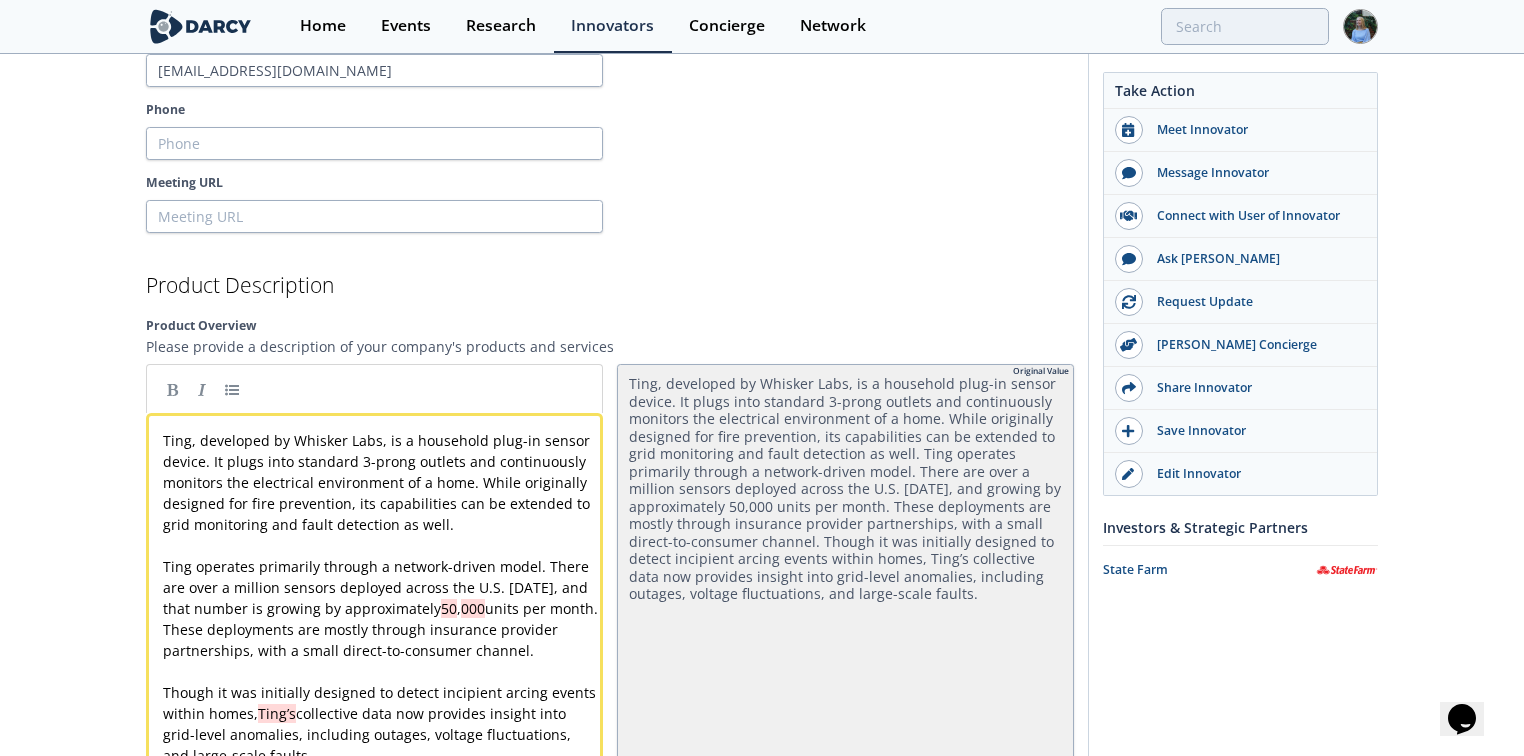click on "Ting operates primarily through a network-driven model. There are over a million sensors deployed across the U.S. [DATE], and that number is growing by approximately  50 , 000  units per month. These deployments are mostly through insurance provider partnerships, with a small direct-to-consumer channel." at bounding box center [380, 608] 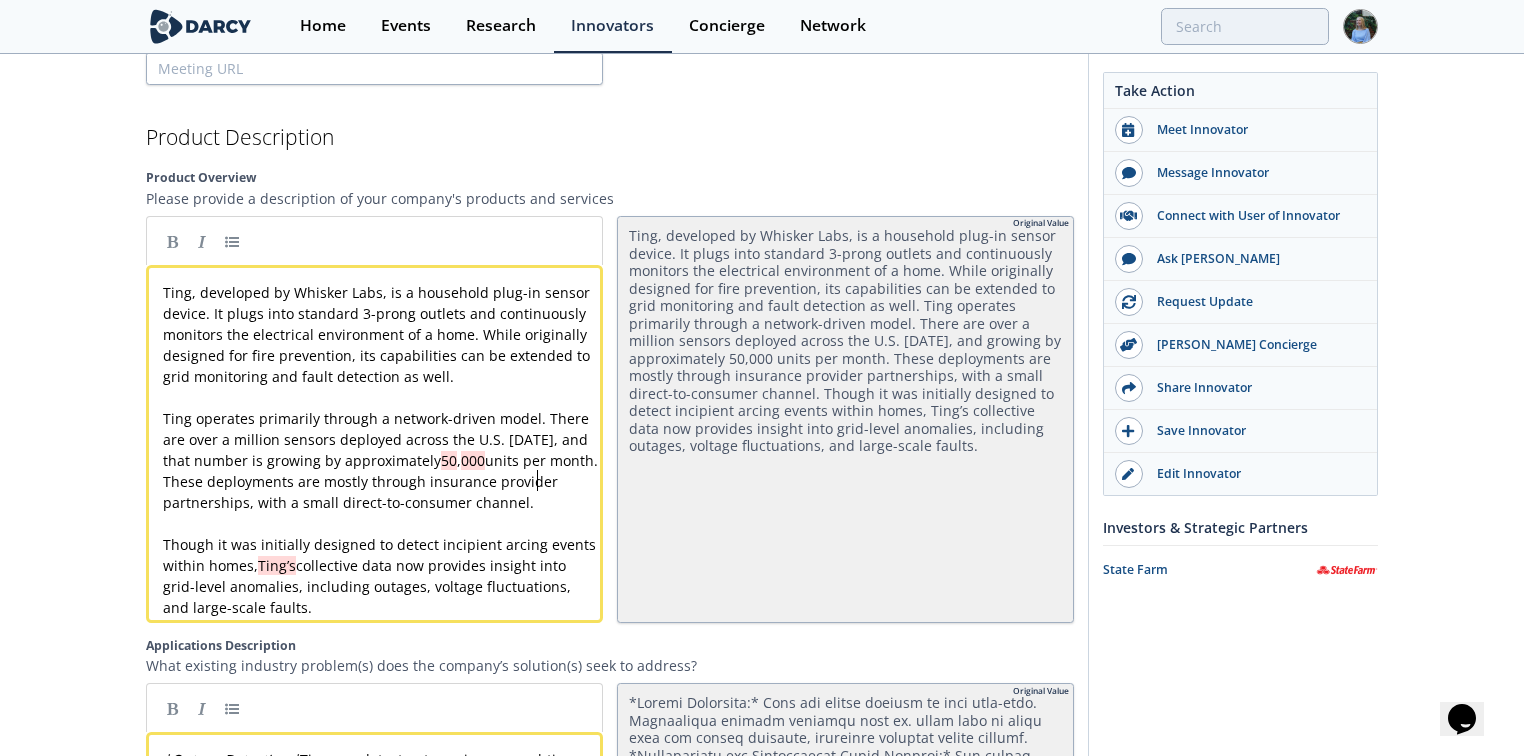 scroll, scrollTop: 2284, scrollLeft: 0, axis: vertical 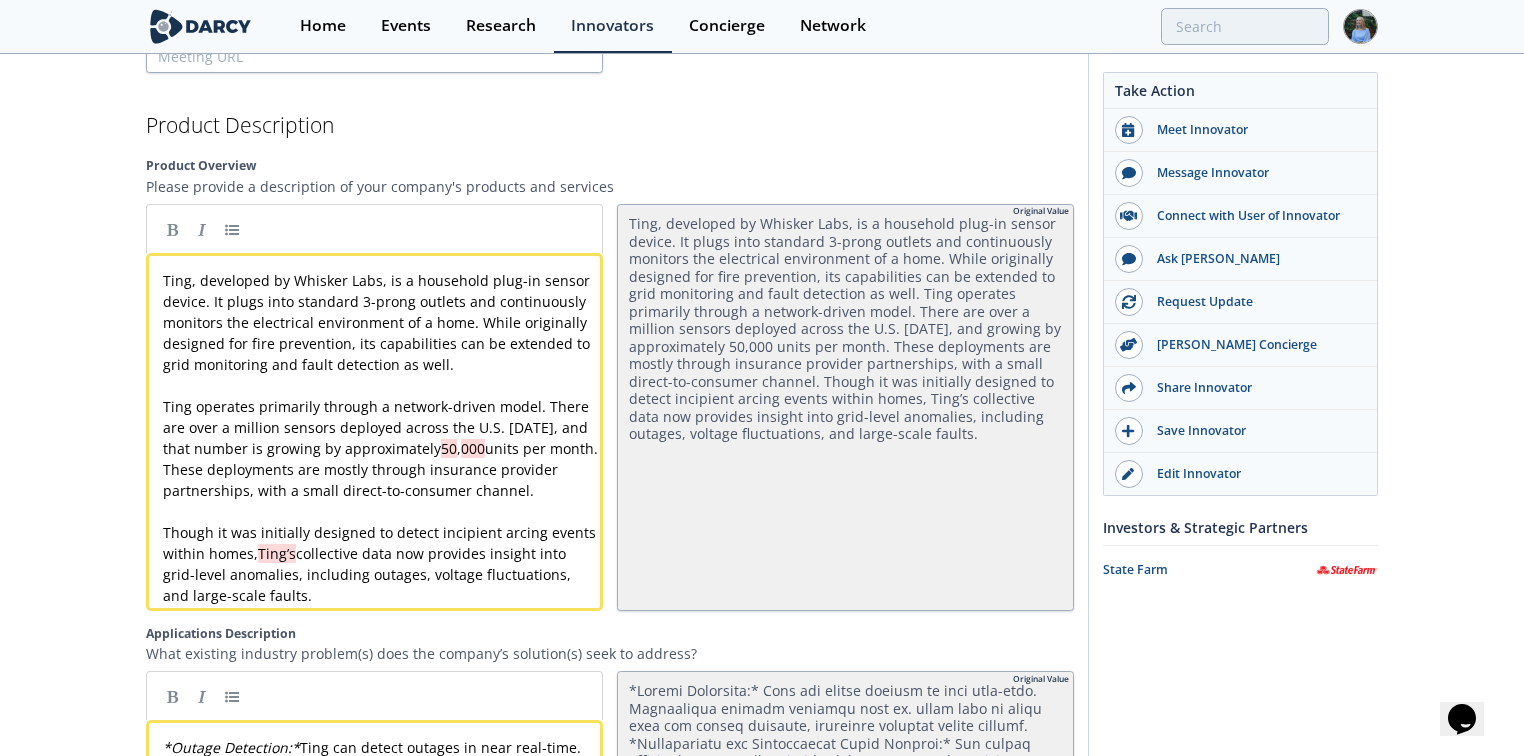 click on "xxxxxxxxxx   Ting, developed by Whisker Labs, is a household plug-in sensor device. It plugs into standard 3-prong outlets and continuously monitors the electrical environment of a home. While originally designed for fire prevention, its capabilities can be extended to grid monitoring and fault detection as well. ​ Ting operates primarily through a network-driven model. There are over a million sensors deployed across the U.S. [DATE], and that number is growing by approximately  50 , 000  units per month. These deployments are mostly through insurance provider partnerships, with a small direct-to-consumer channel. ​ Though it was initially designed to detect incipient arcing events within homes,  Ting’s  collective data now provides insight into grid-level anomalies, including outages, voltage fluctuations, and large-scale faults." at bounding box center [380, 438] 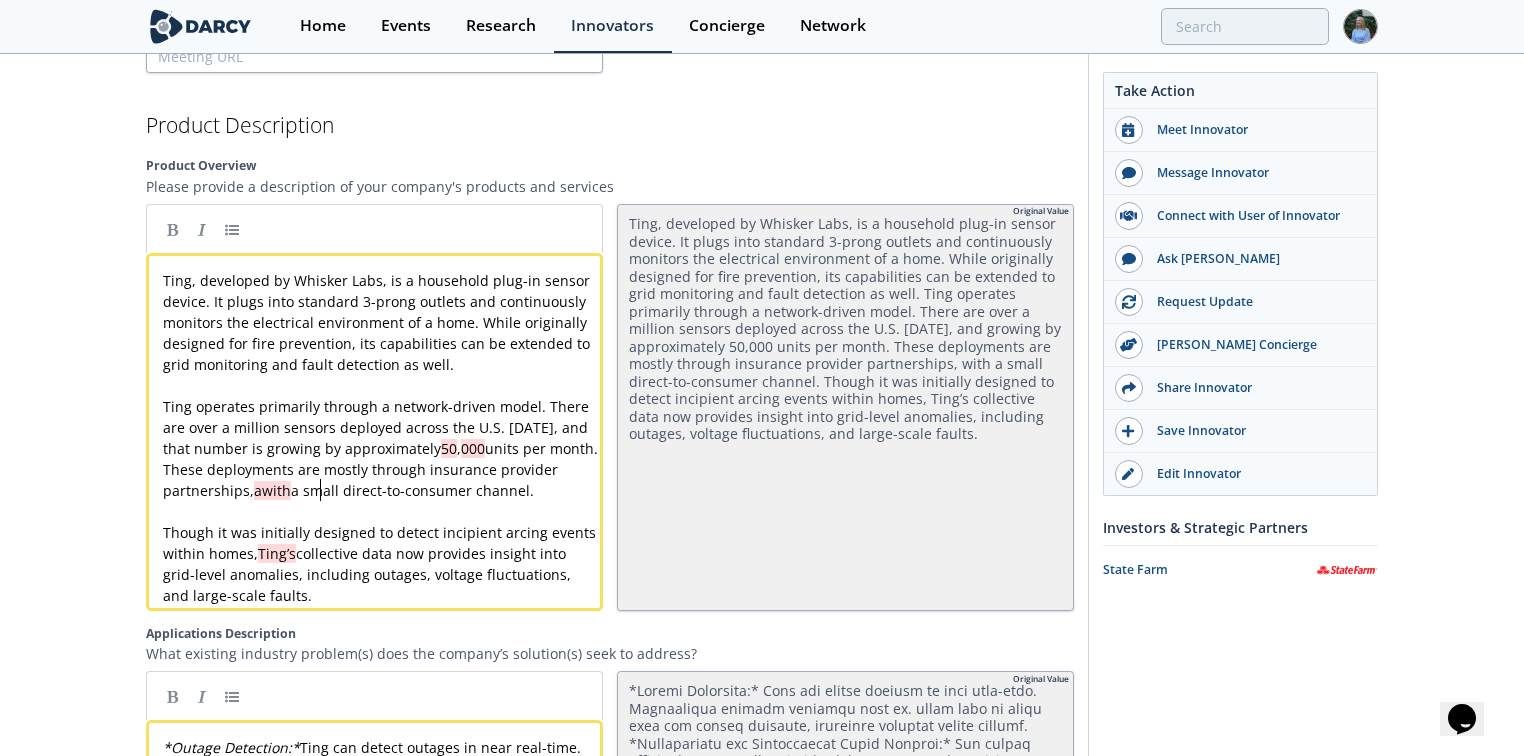 scroll, scrollTop: 0, scrollLeft: 0, axis: both 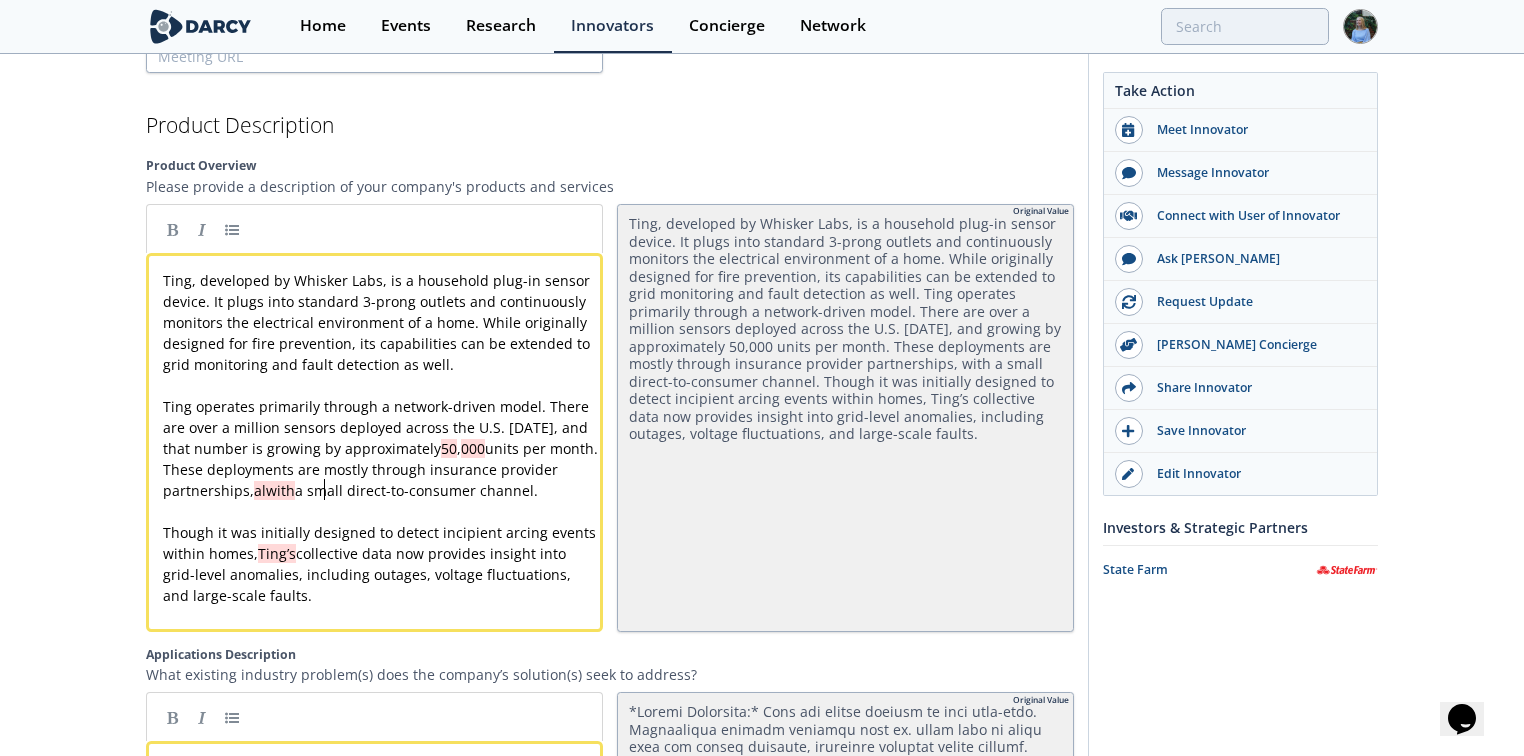 type 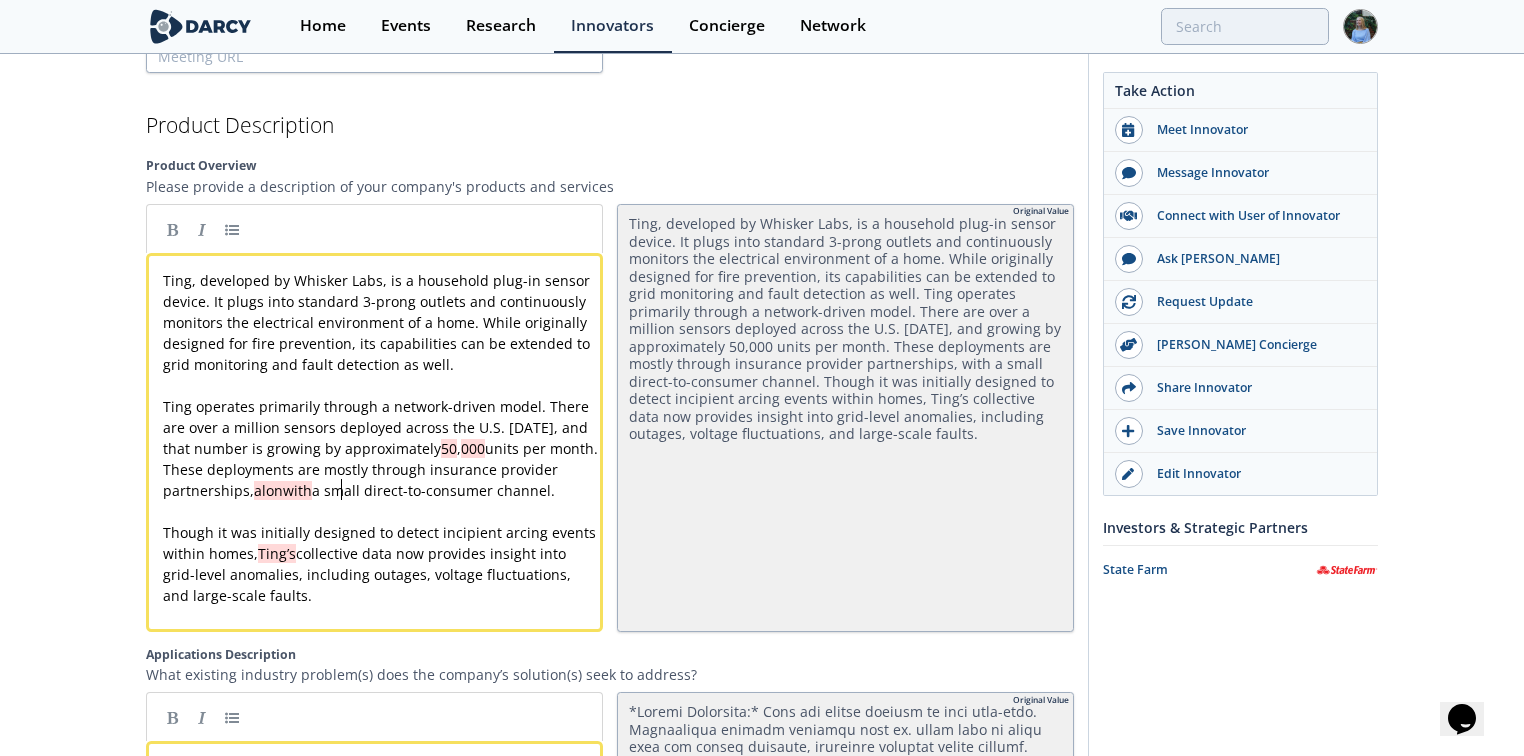 type 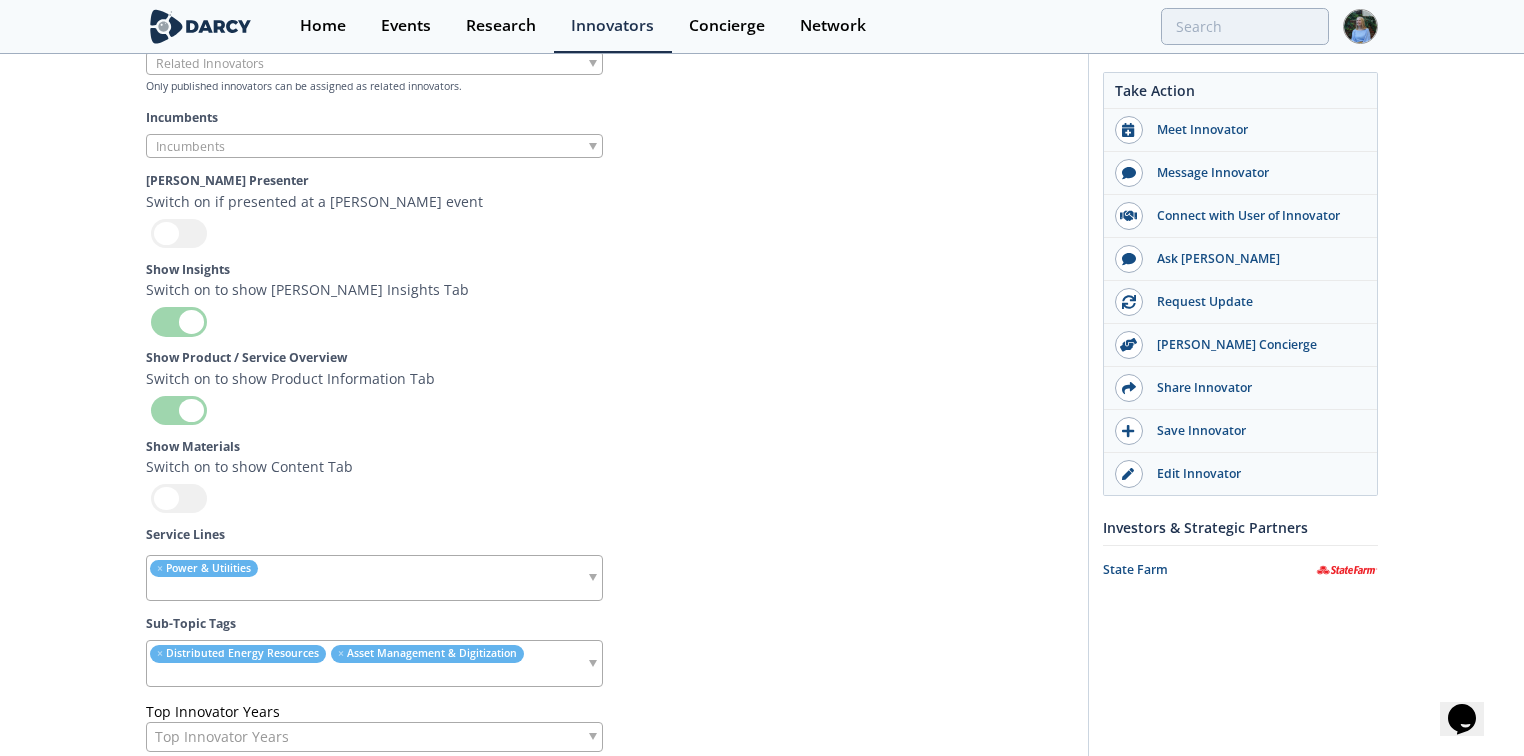 scroll, scrollTop: 6695, scrollLeft: 0, axis: vertical 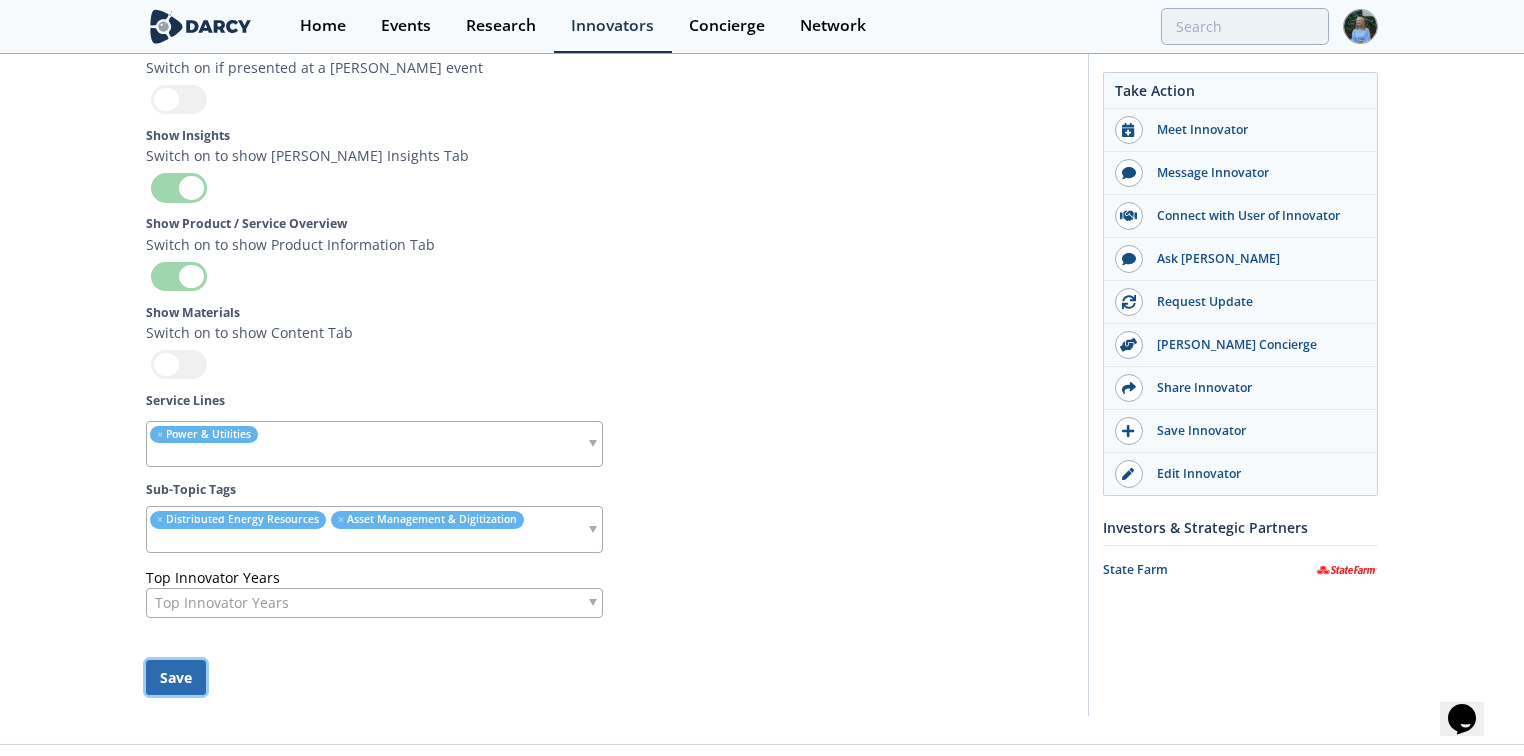click on "Save" at bounding box center (176, 677) 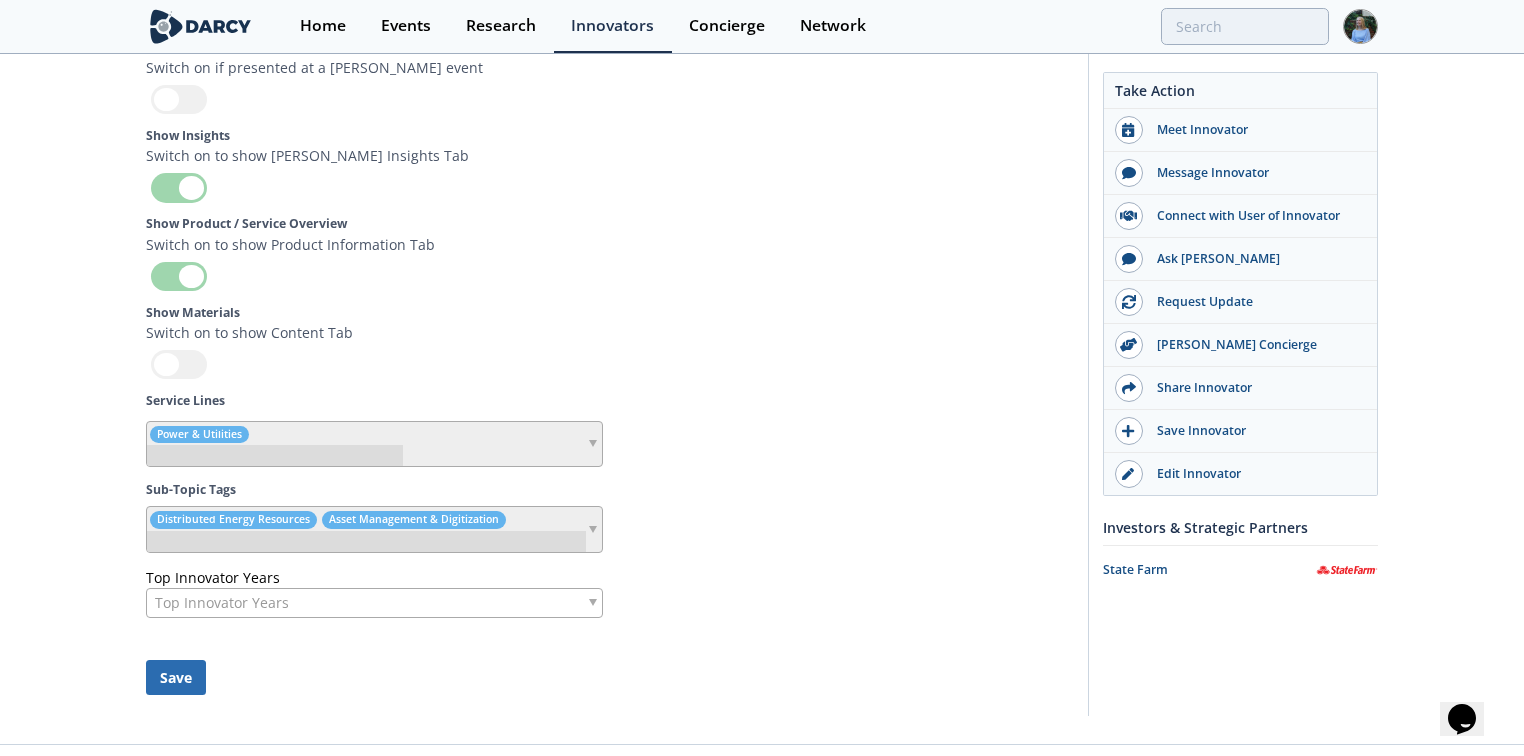 type 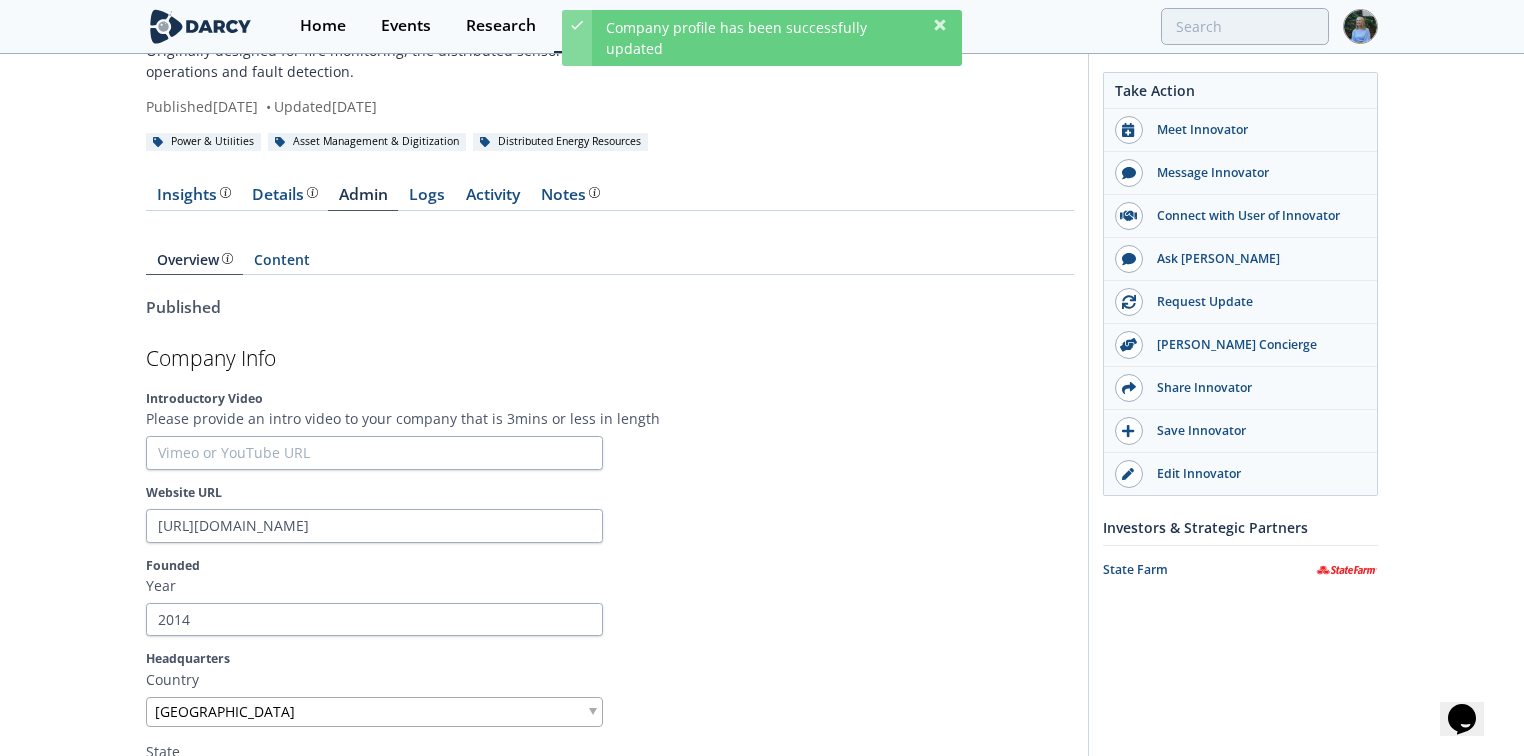 scroll, scrollTop: 0, scrollLeft: 0, axis: both 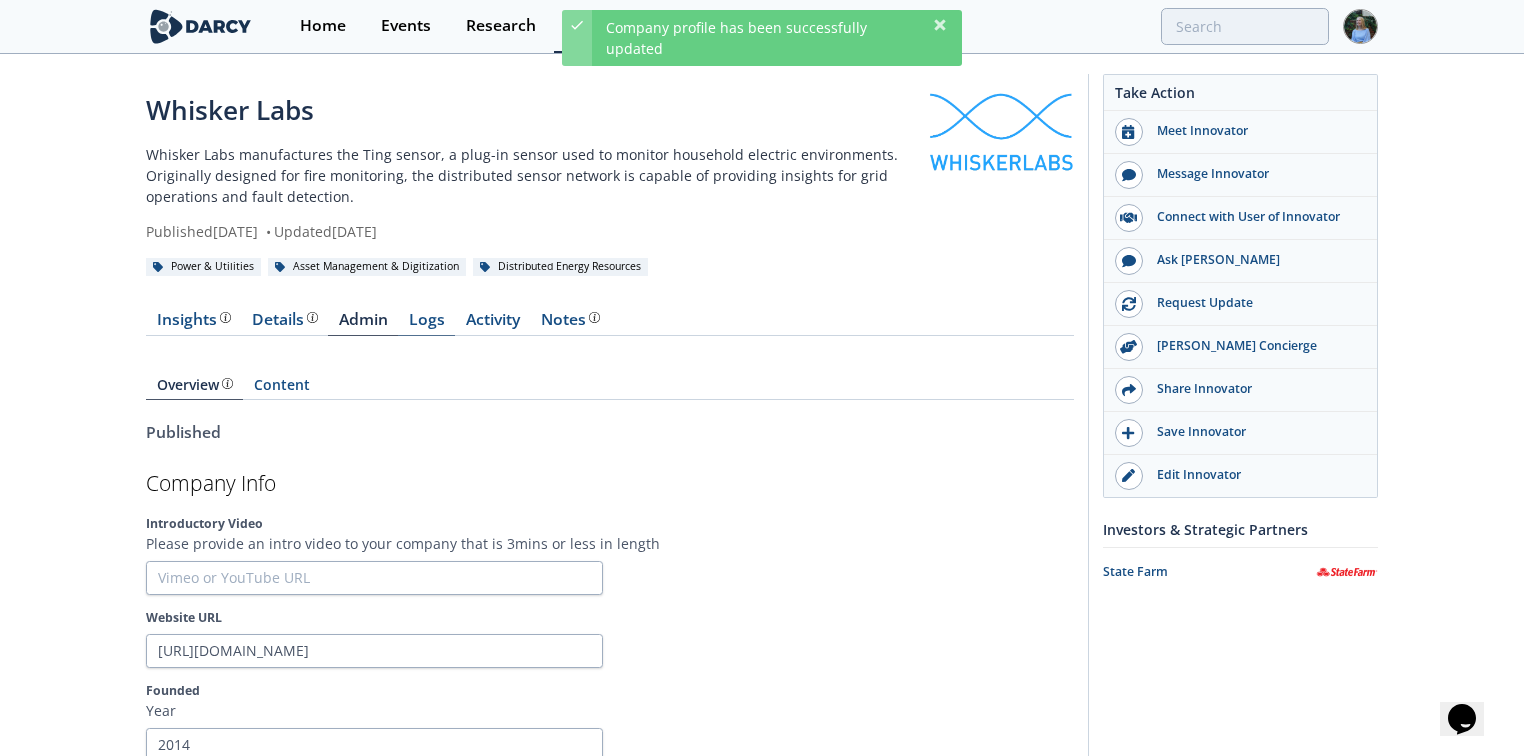 click on "Logs" at bounding box center [426, 324] 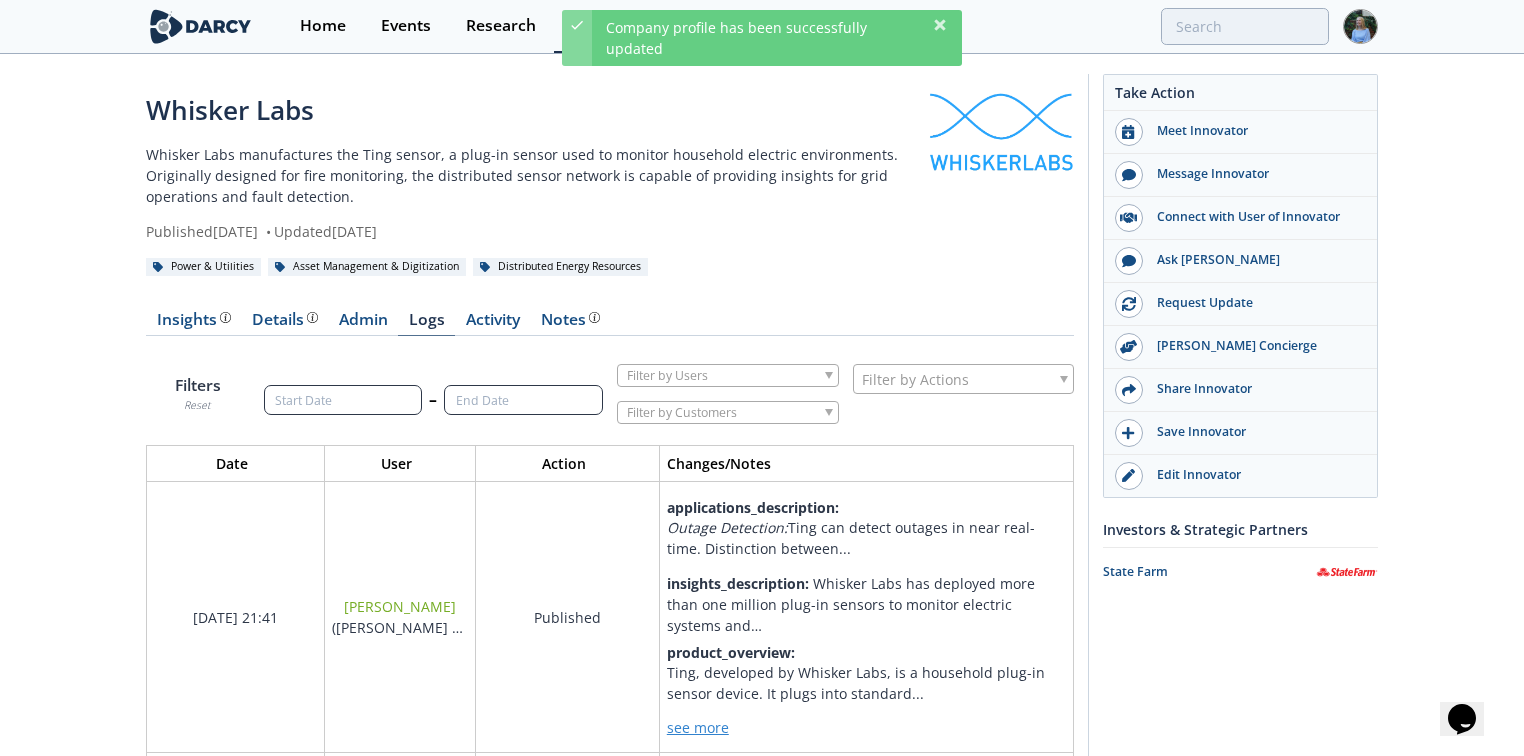 scroll, scrollTop: 10, scrollLeft: 10, axis: both 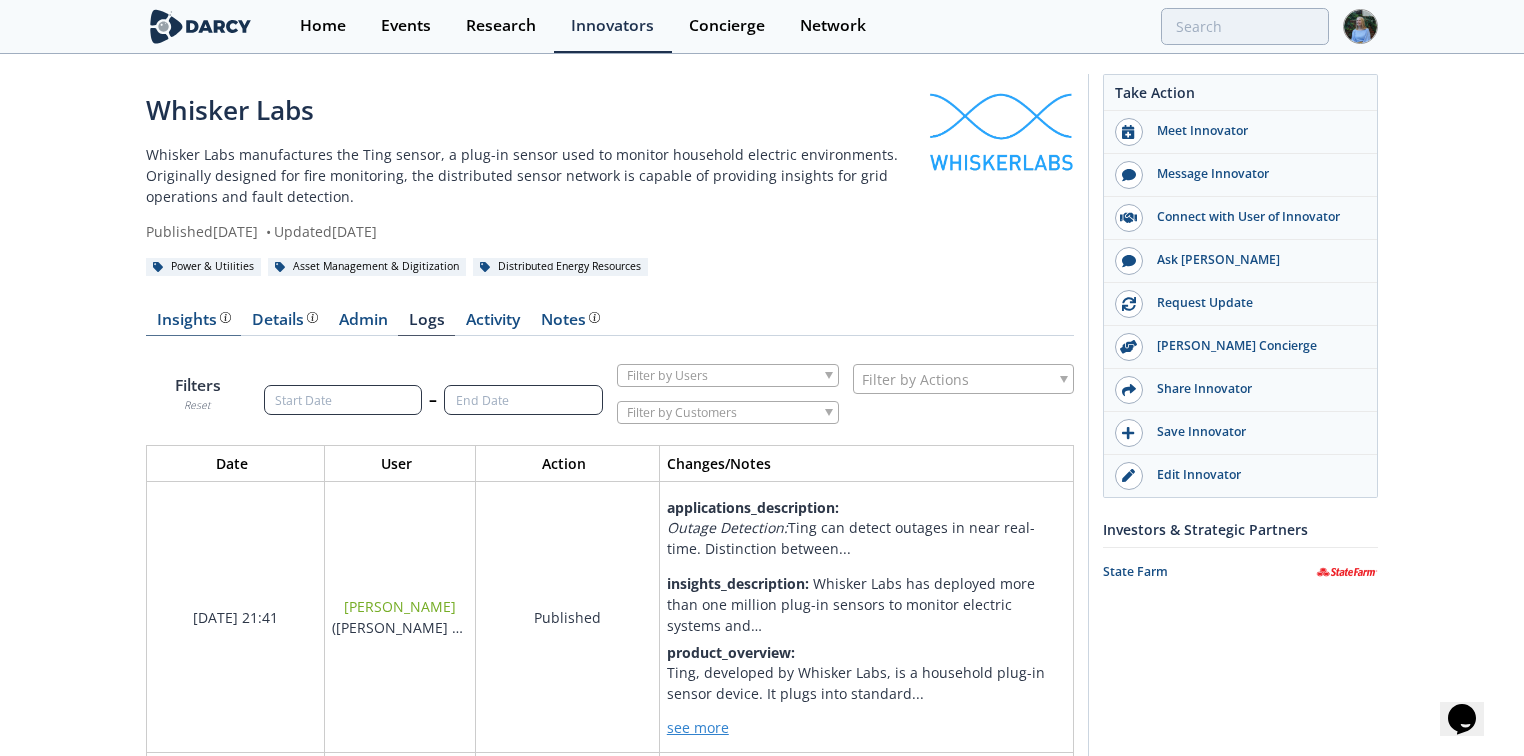 click on "Insights" at bounding box center (193, 324) 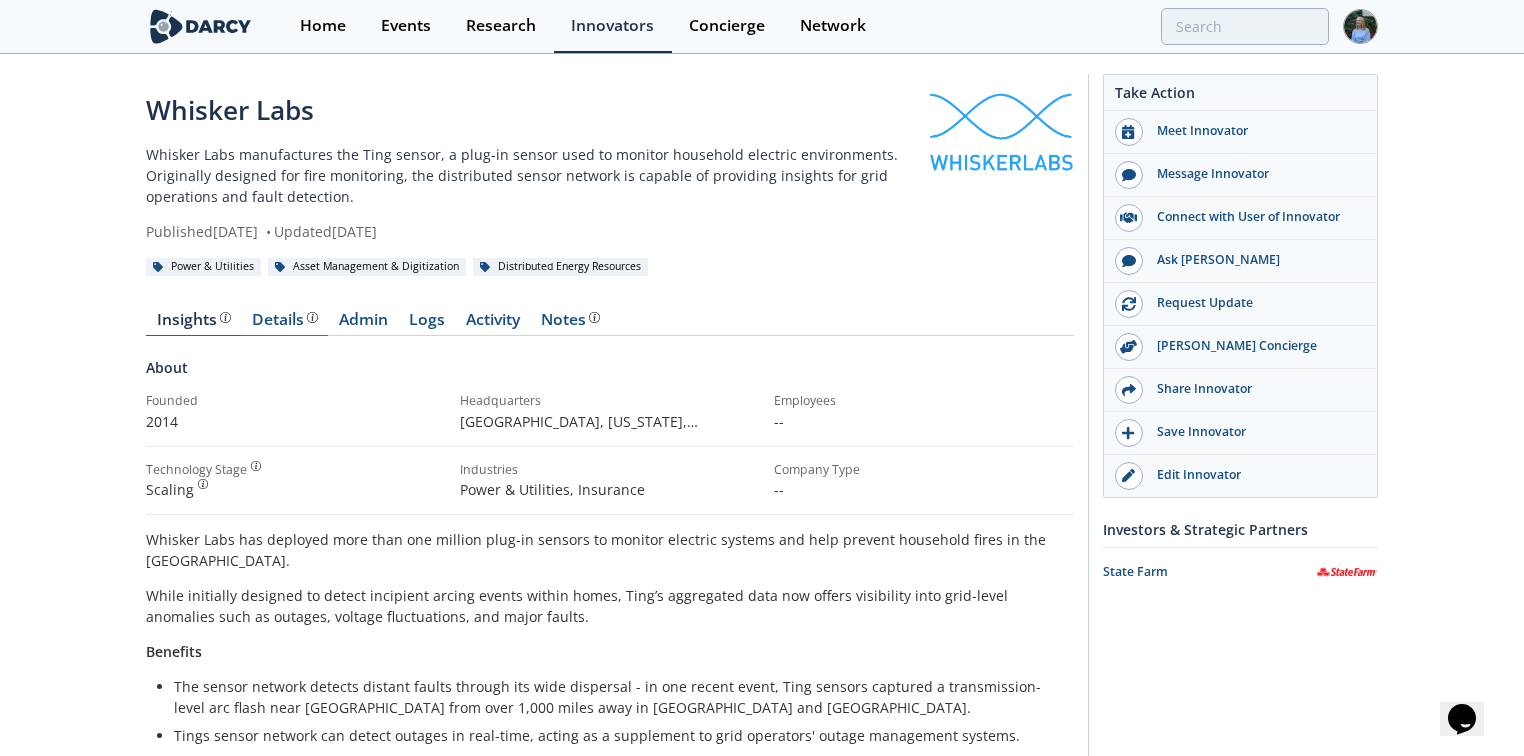 click on "Details" at bounding box center (285, 320) 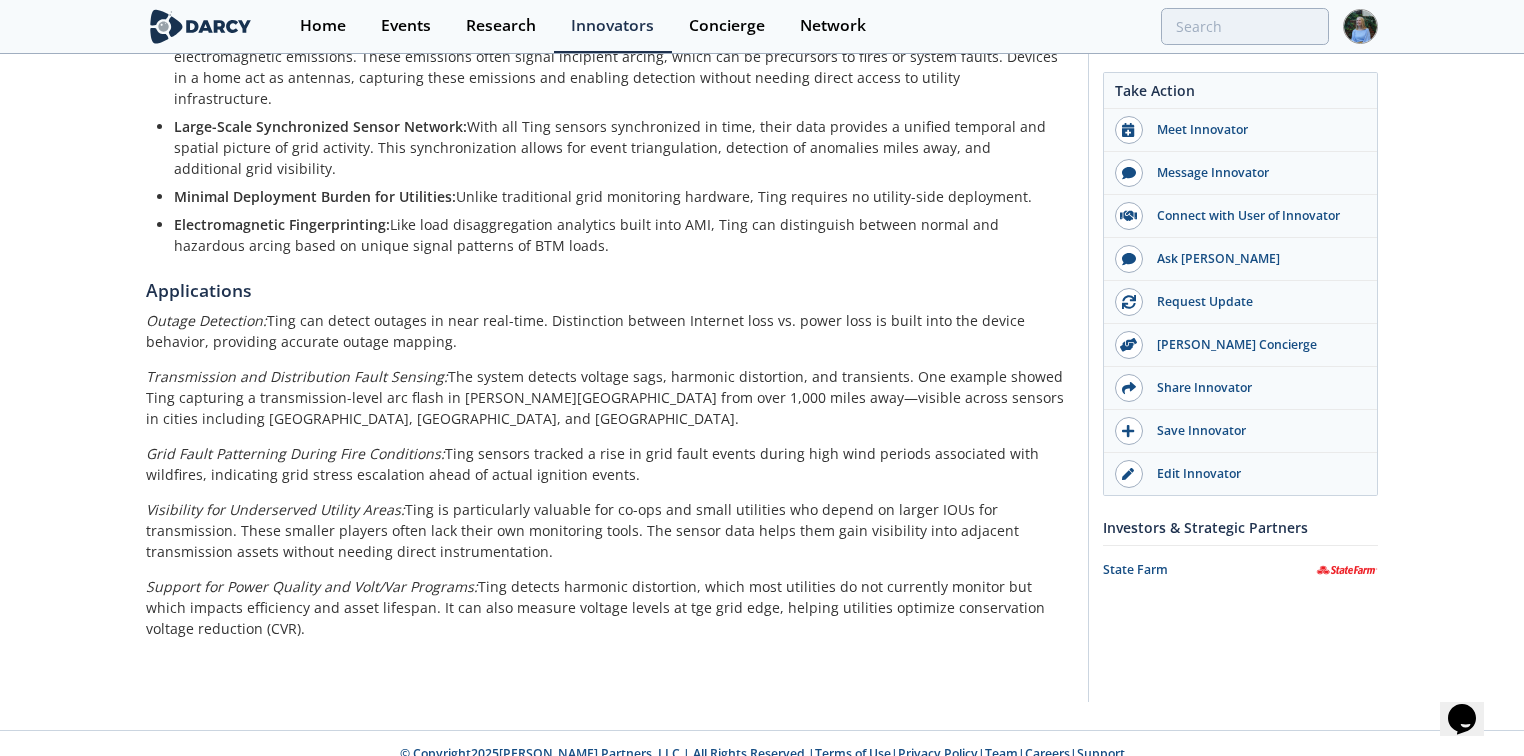 scroll, scrollTop: 0, scrollLeft: 0, axis: both 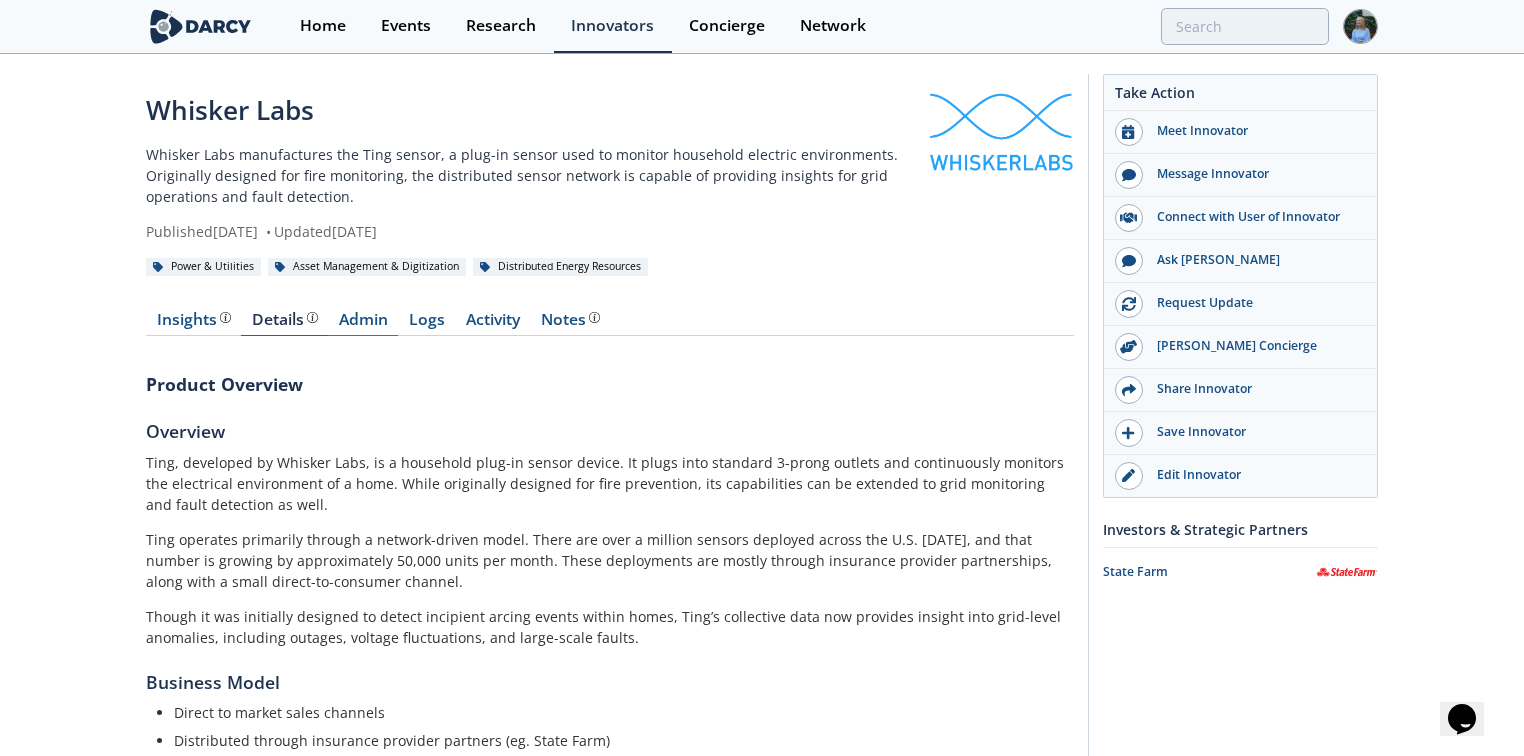click on "Admin" at bounding box center [363, 324] 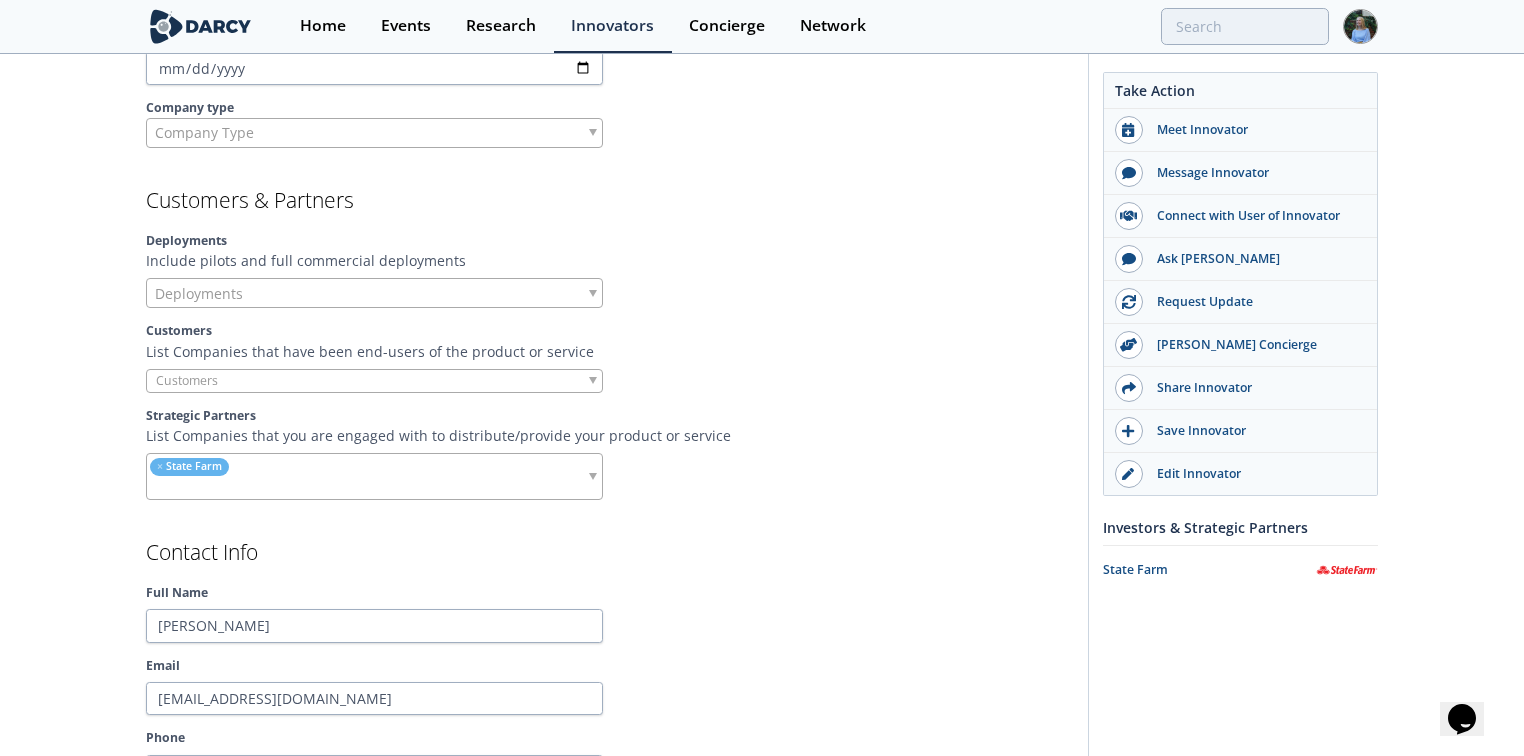 scroll, scrollTop: 1440, scrollLeft: 0, axis: vertical 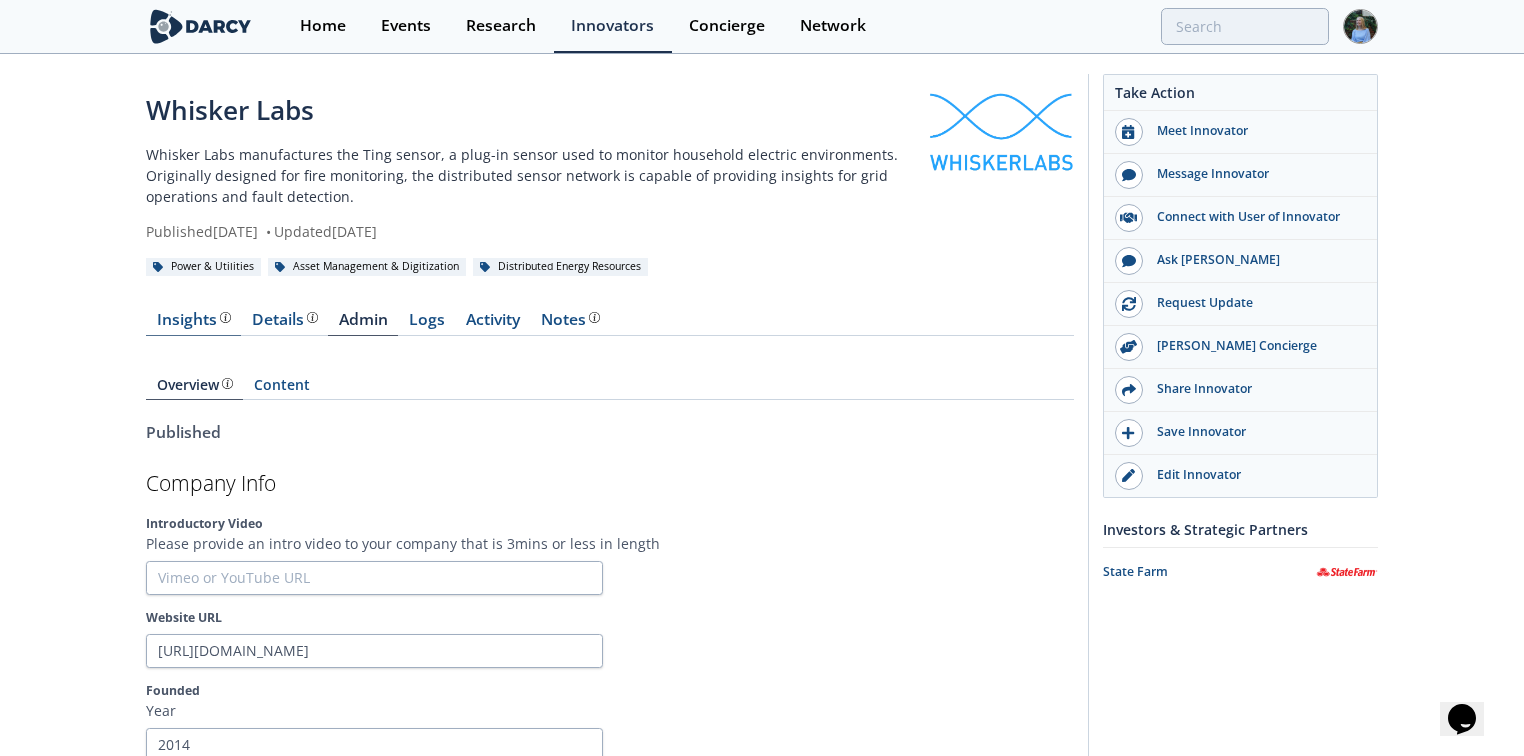 click on "Insights
The [PERSON_NAME] Research team’s summarized opinion of the innovator, the competitive landscape, background information of the innovator and snapshot of the customer base." at bounding box center [194, 320] 